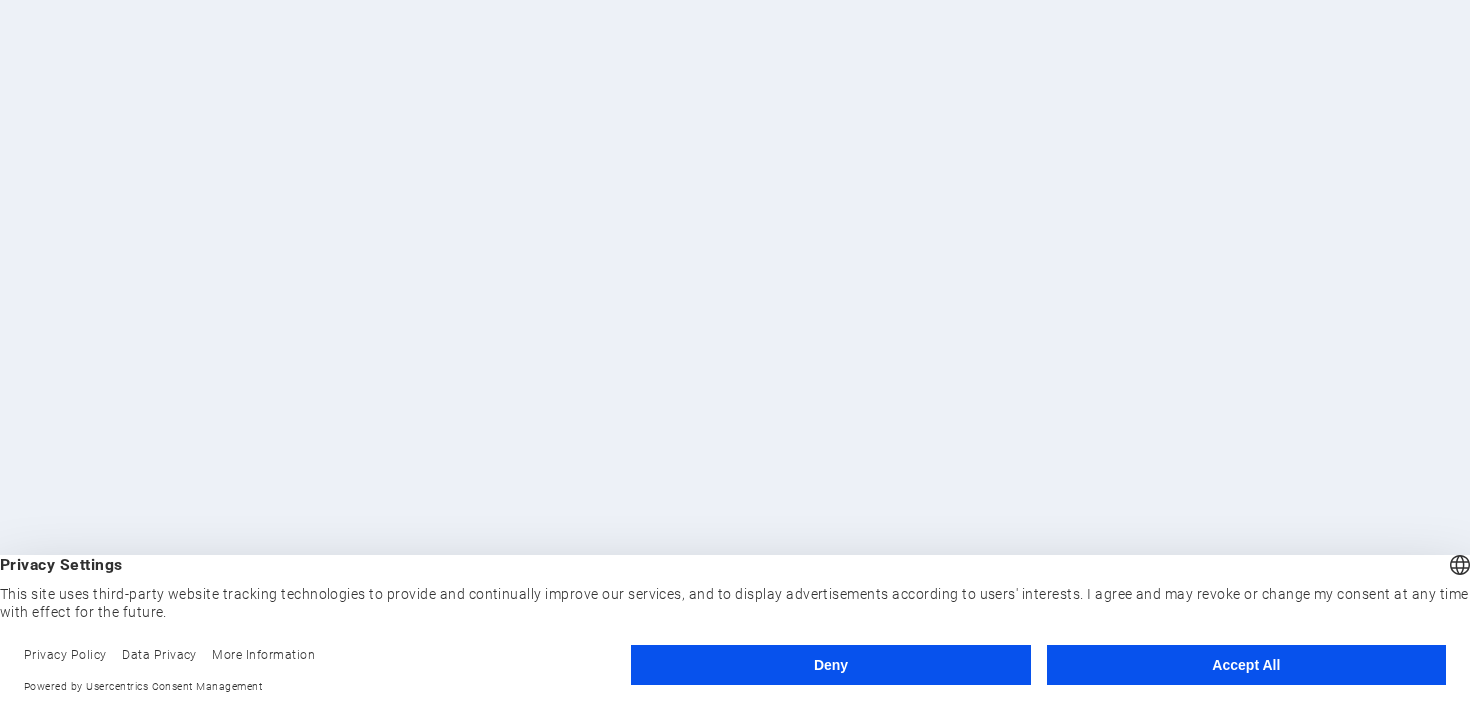 scroll, scrollTop: 0, scrollLeft: 0, axis: both 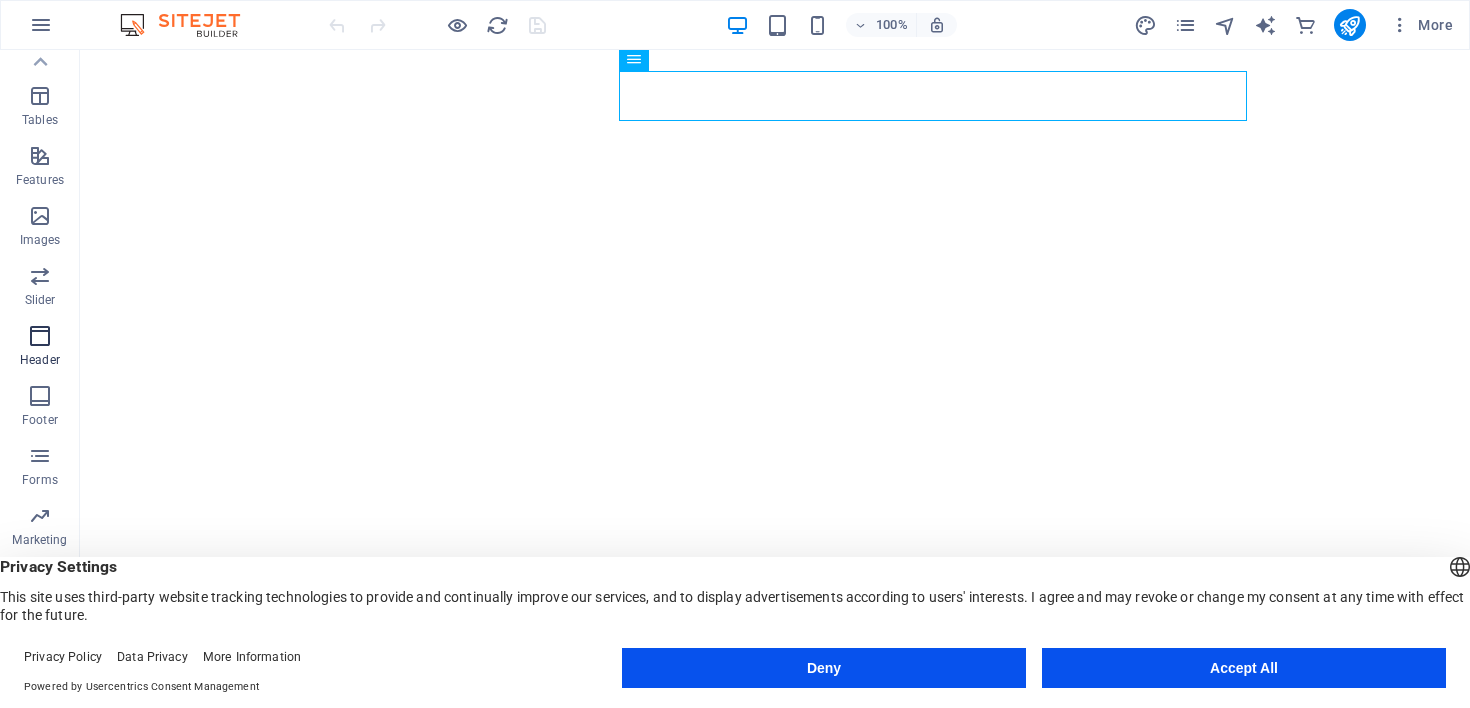 click at bounding box center (40, 336) 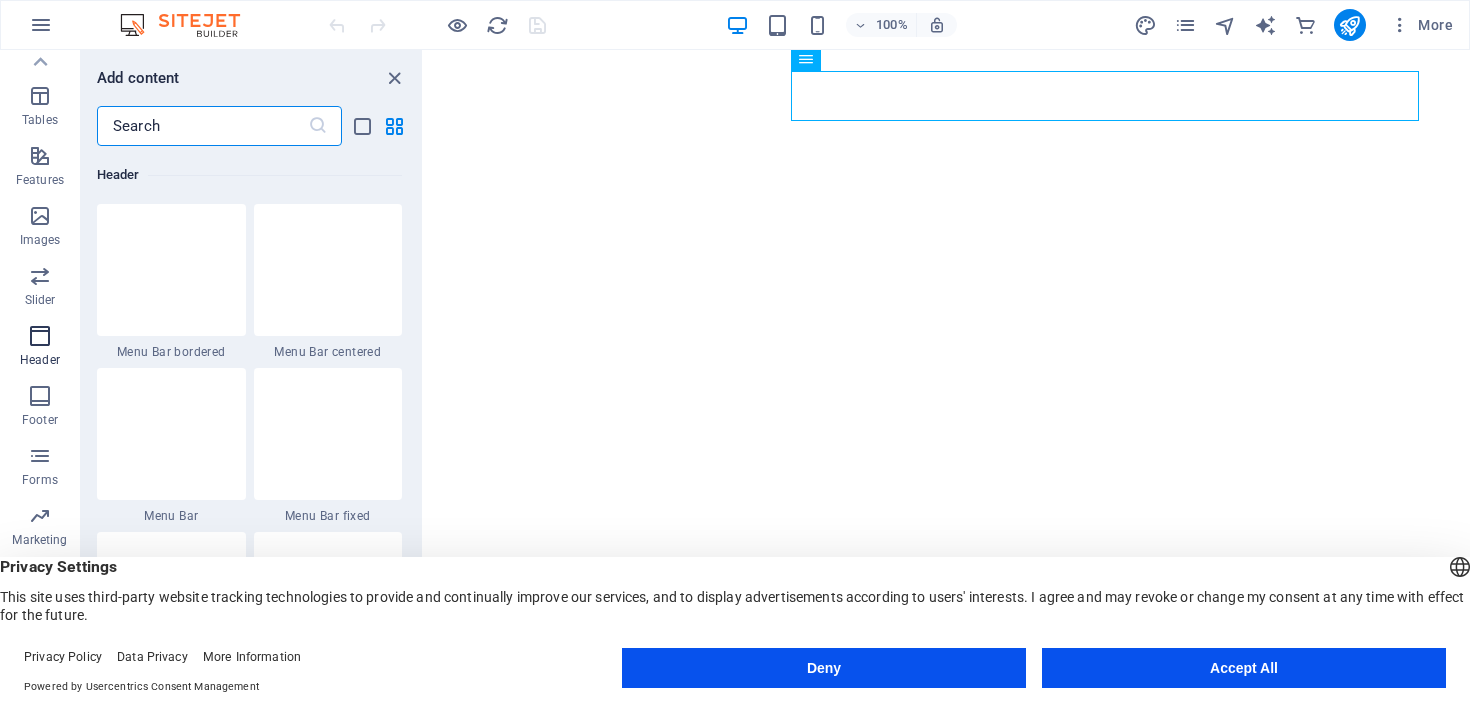 scroll, scrollTop: 12042, scrollLeft: 0, axis: vertical 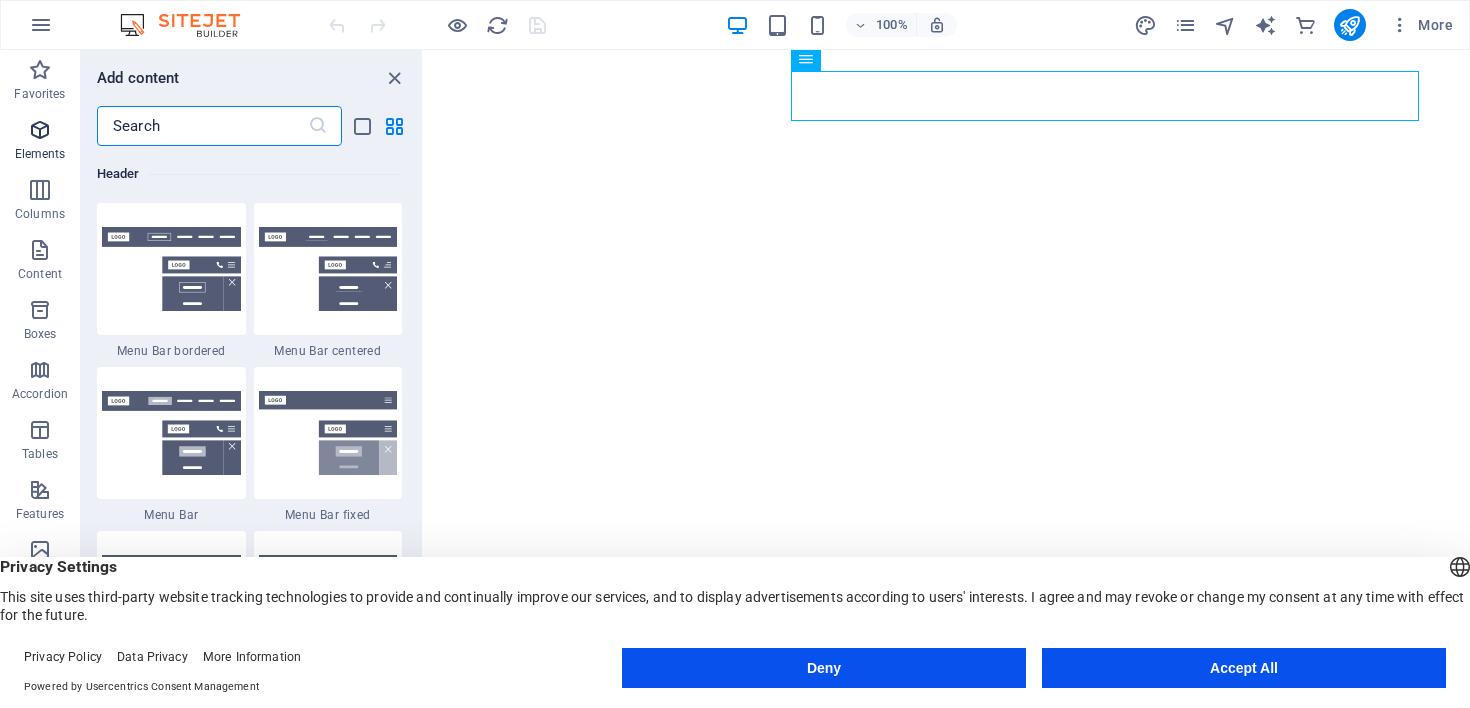 click on "Elements" at bounding box center [40, 142] 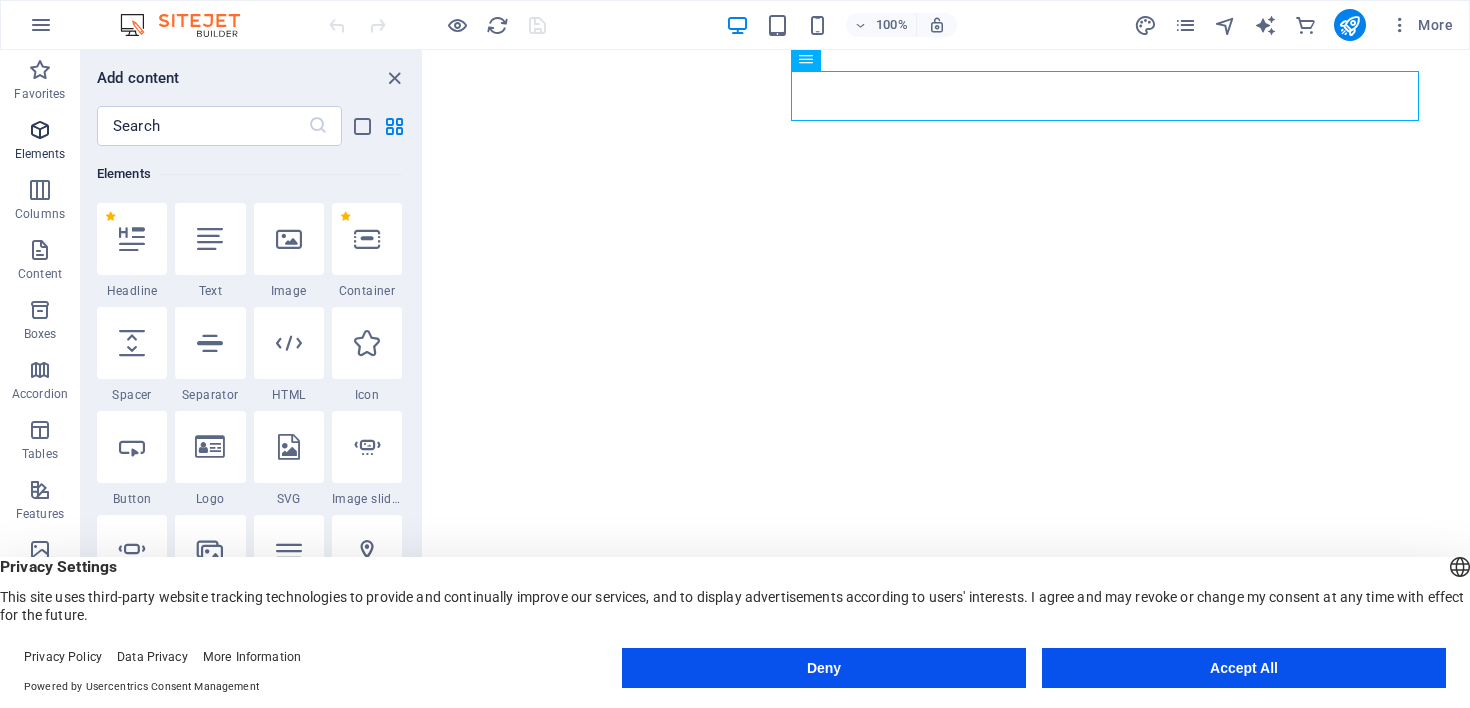 scroll, scrollTop: 213, scrollLeft: 0, axis: vertical 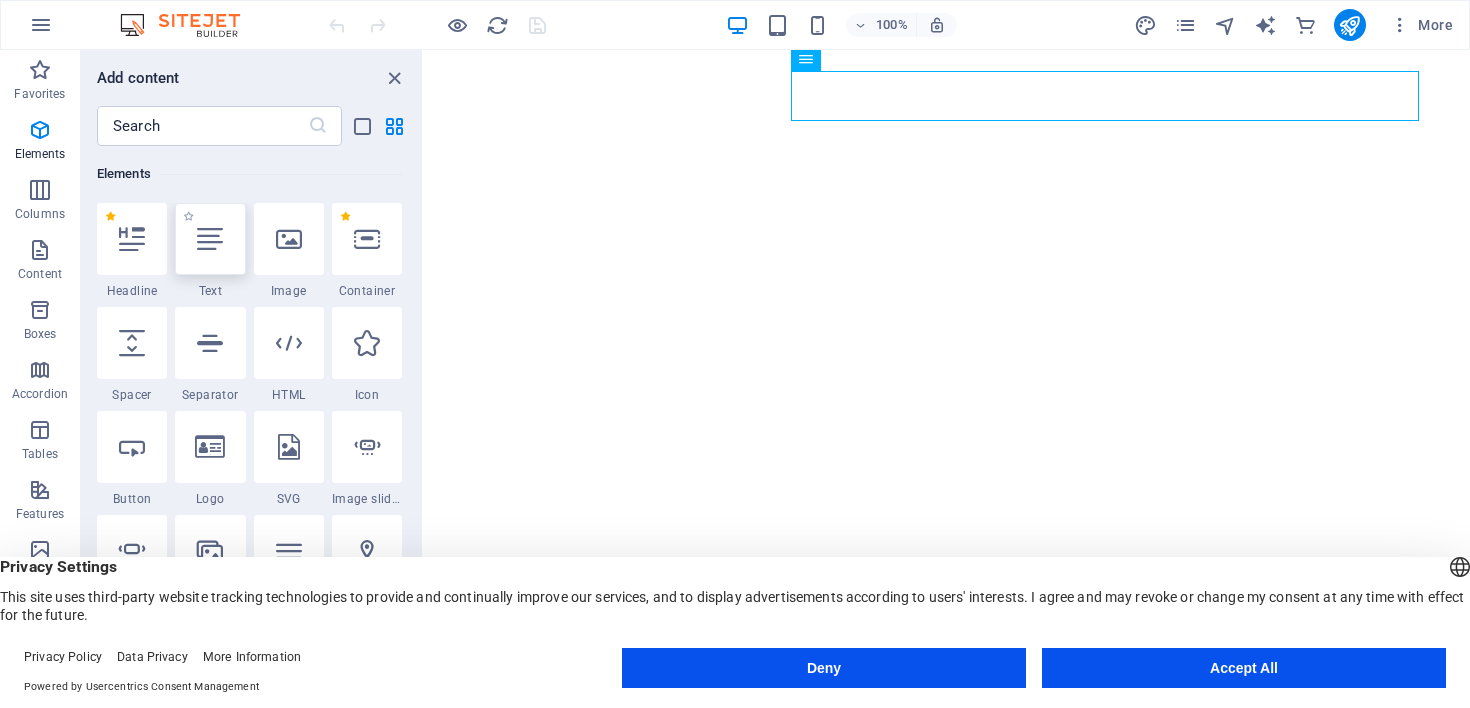 click at bounding box center (210, 239) 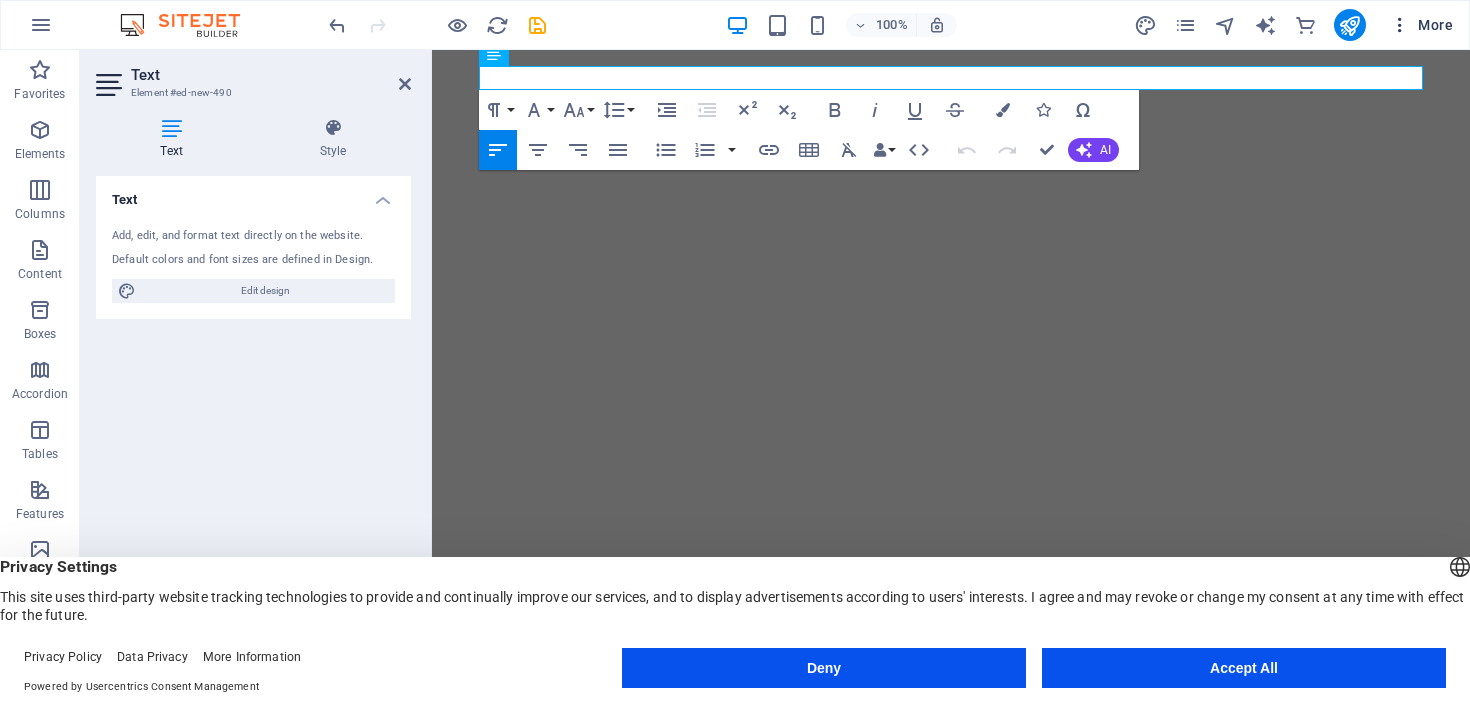 click on "More" at bounding box center [1421, 25] 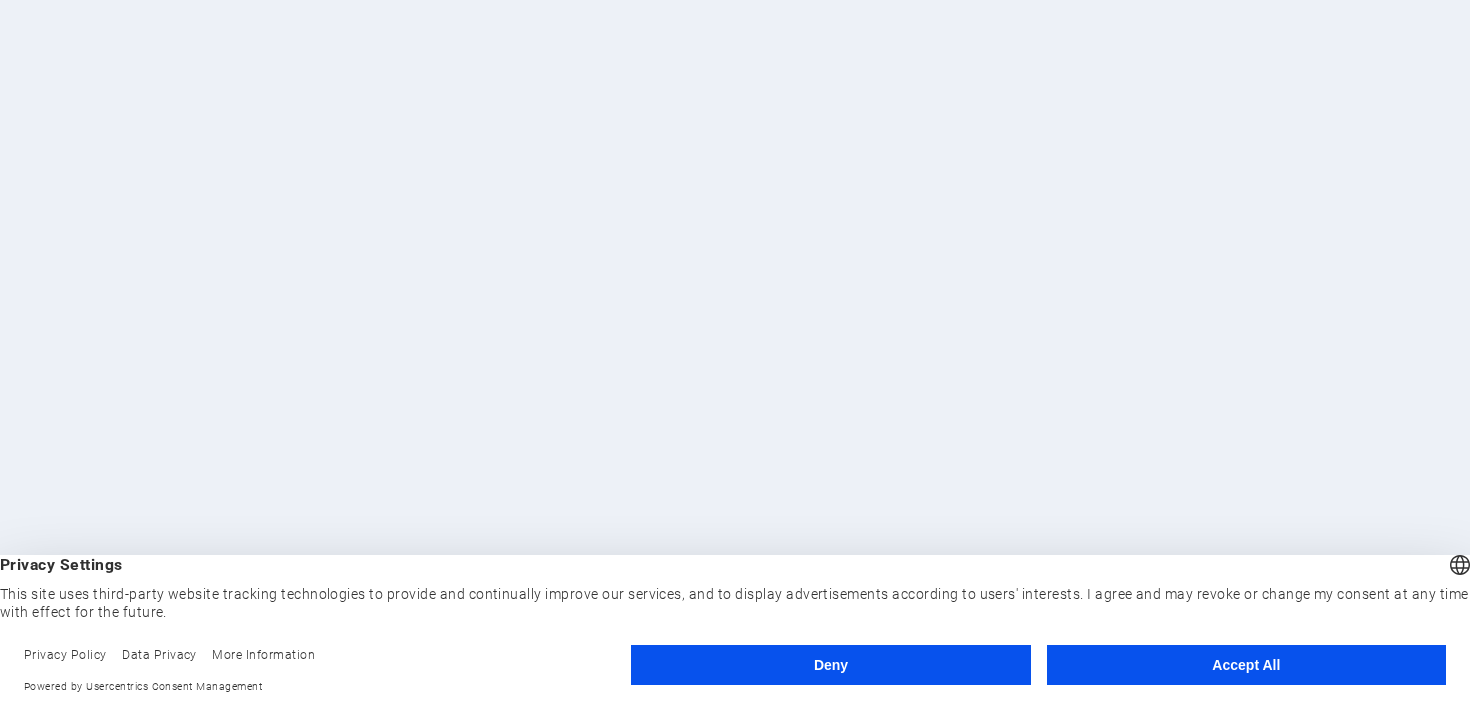scroll, scrollTop: 0, scrollLeft: 0, axis: both 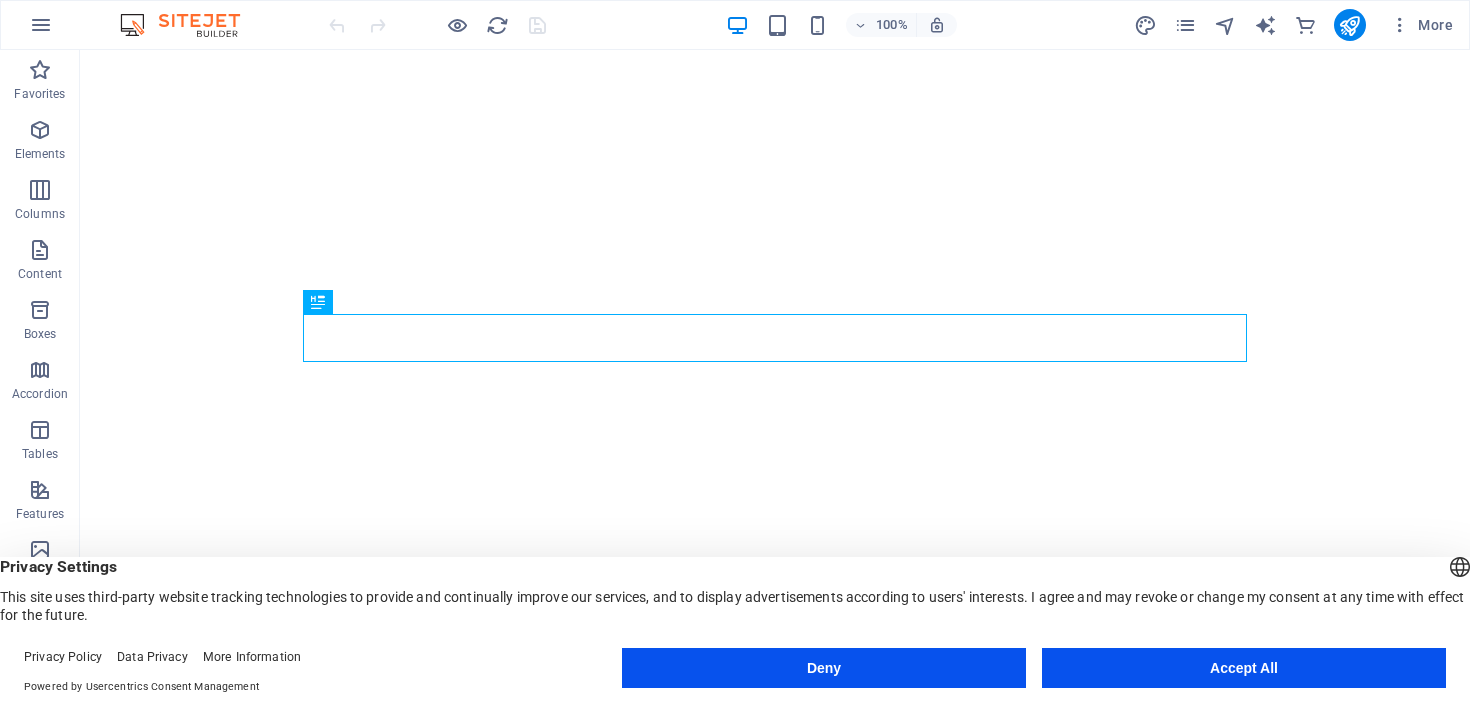 click on "100% More" at bounding box center [735, 25] 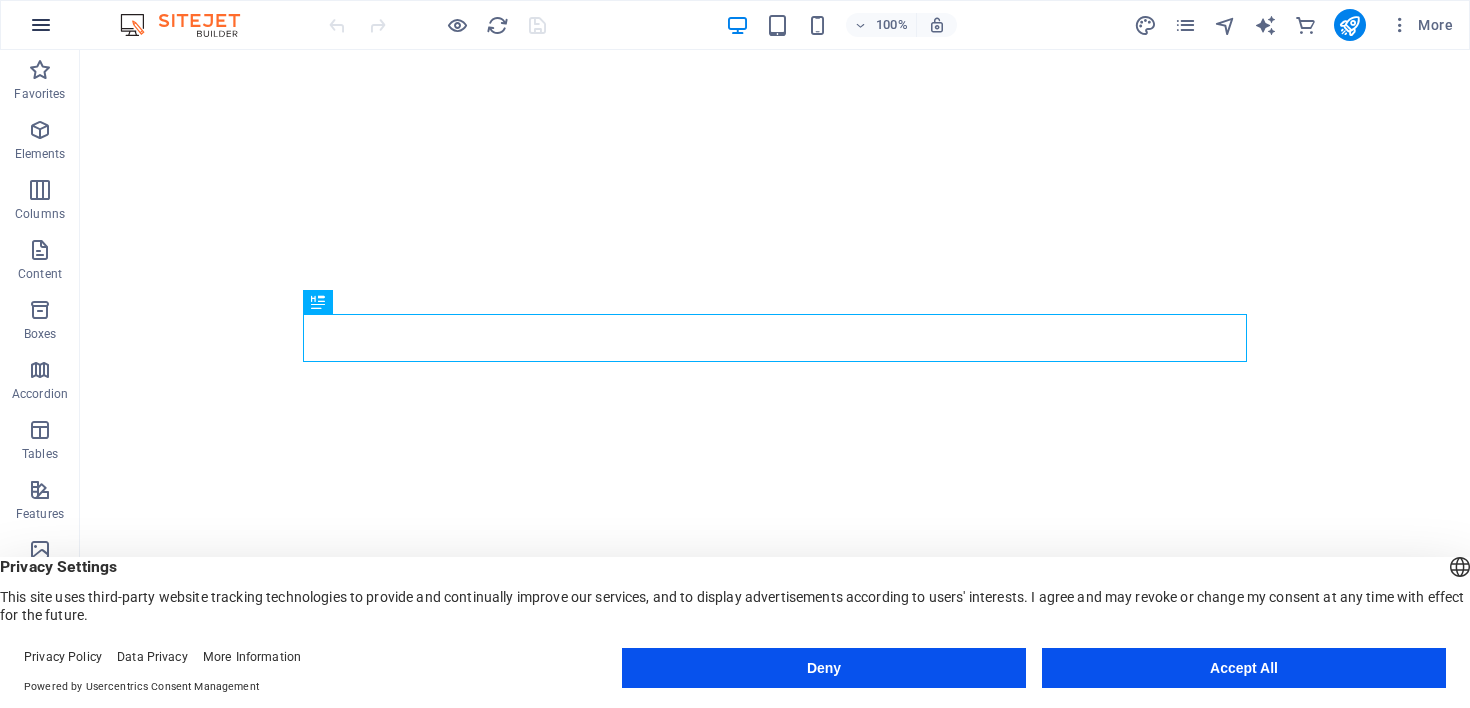 click at bounding box center (41, 25) 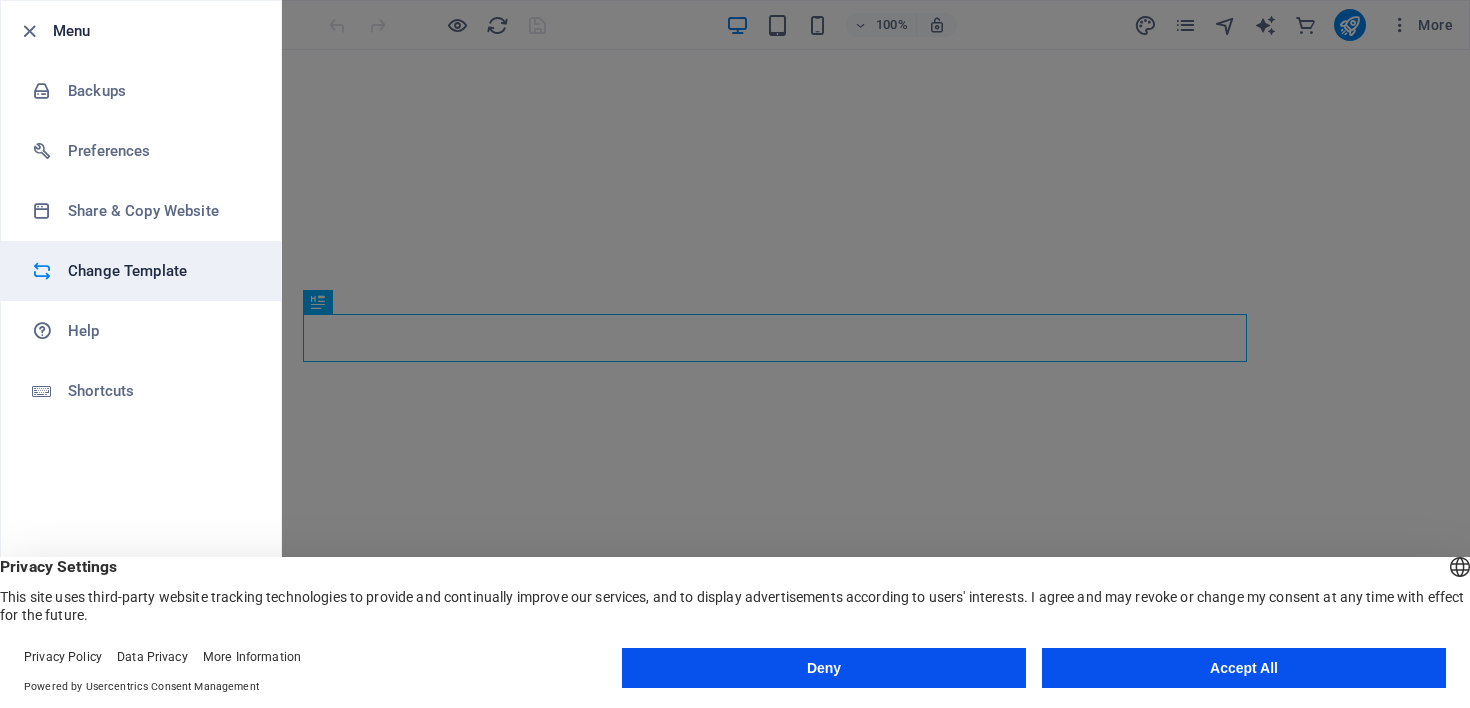 click on "Change Template" at bounding box center [160, 271] 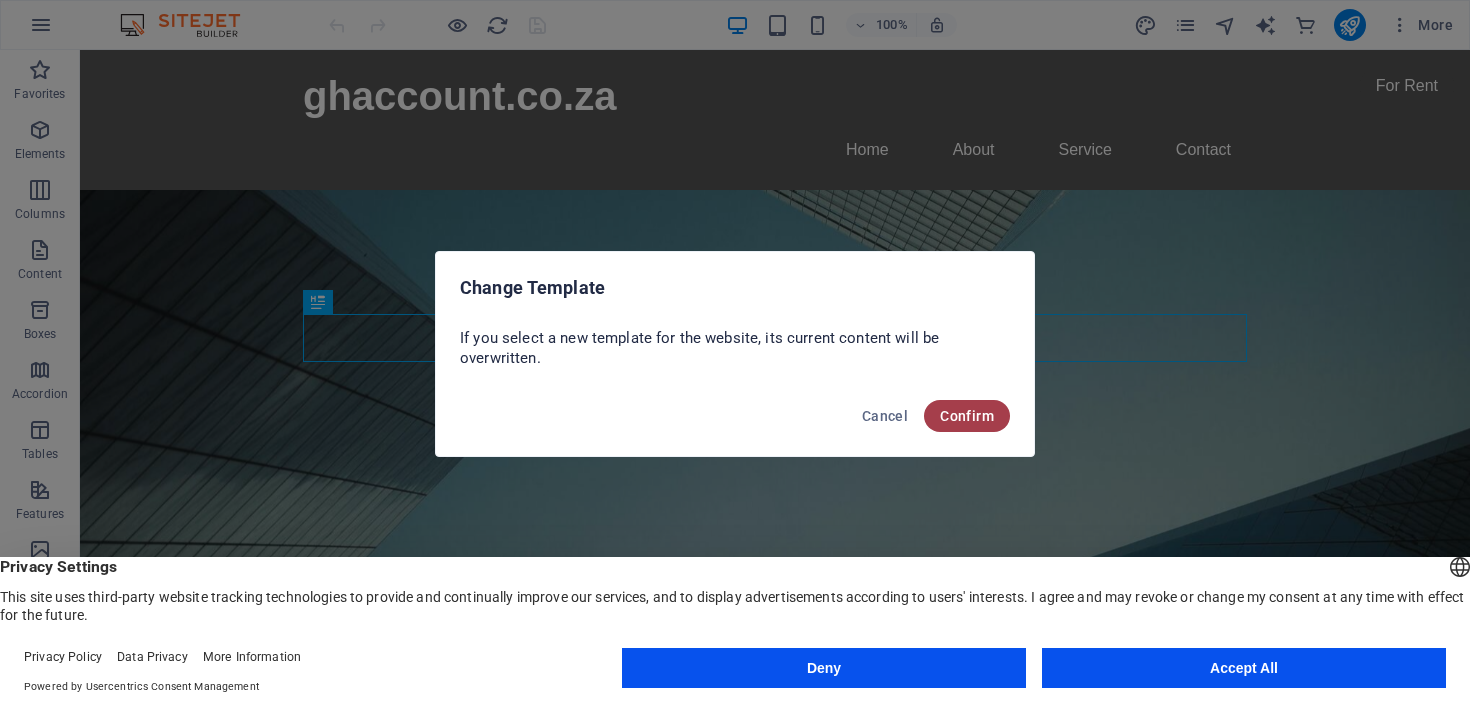 scroll, scrollTop: 0, scrollLeft: 0, axis: both 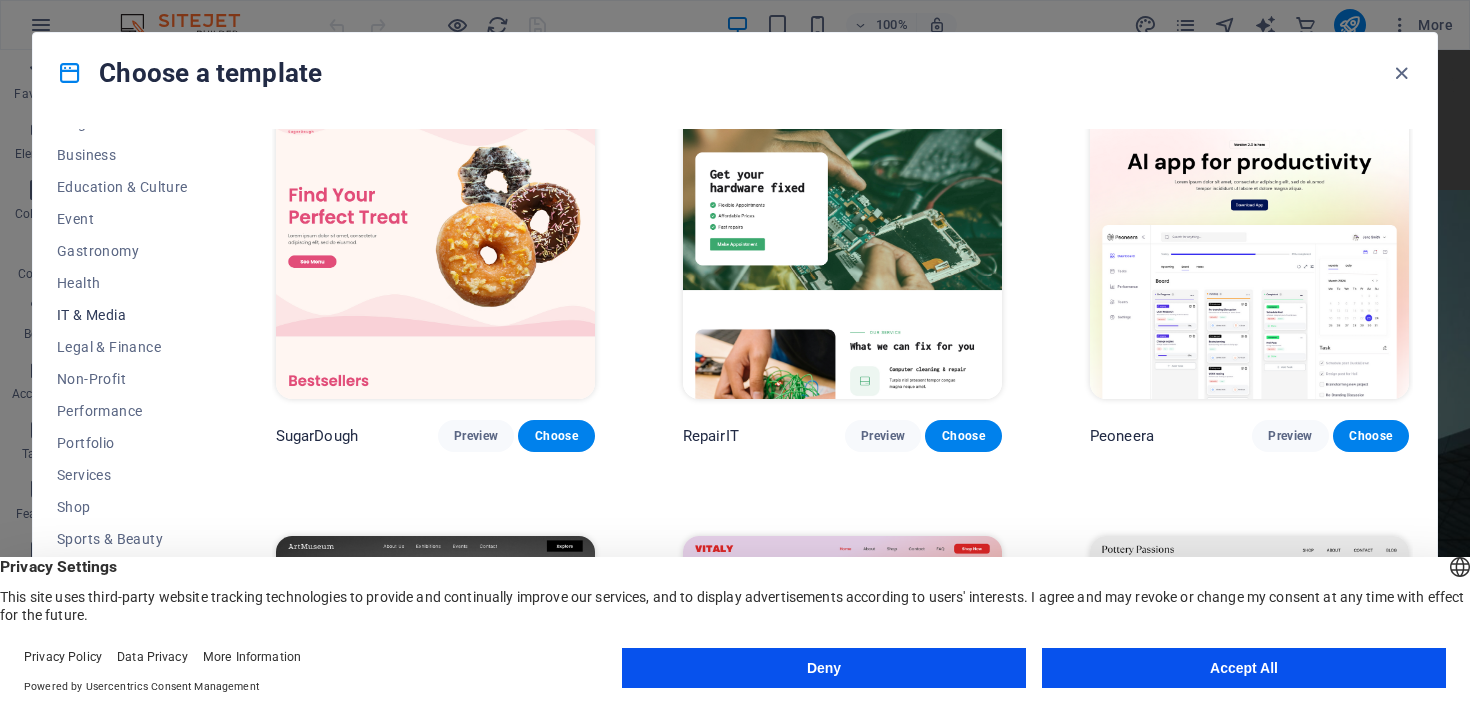 click on "IT & Media" at bounding box center [122, 315] 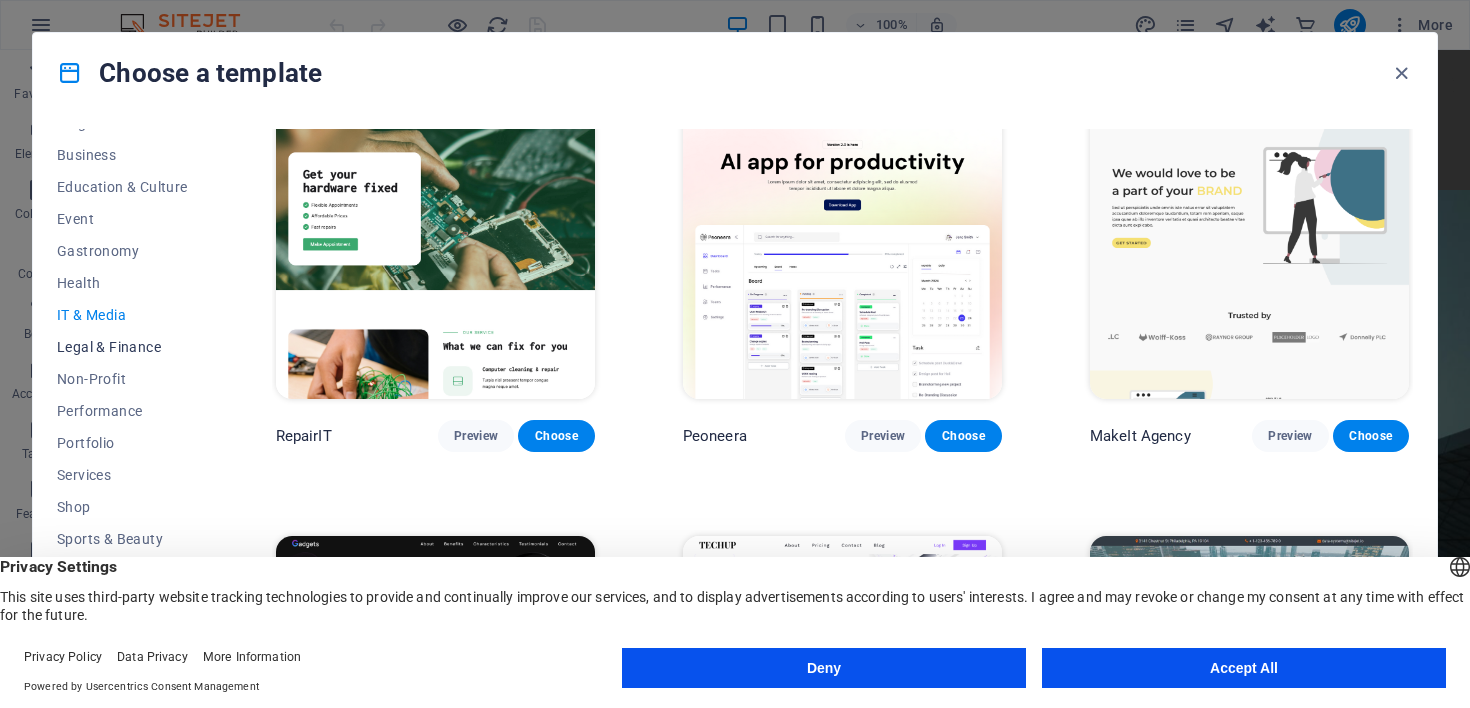click on "Legal & Finance" at bounding box center [122, 347] 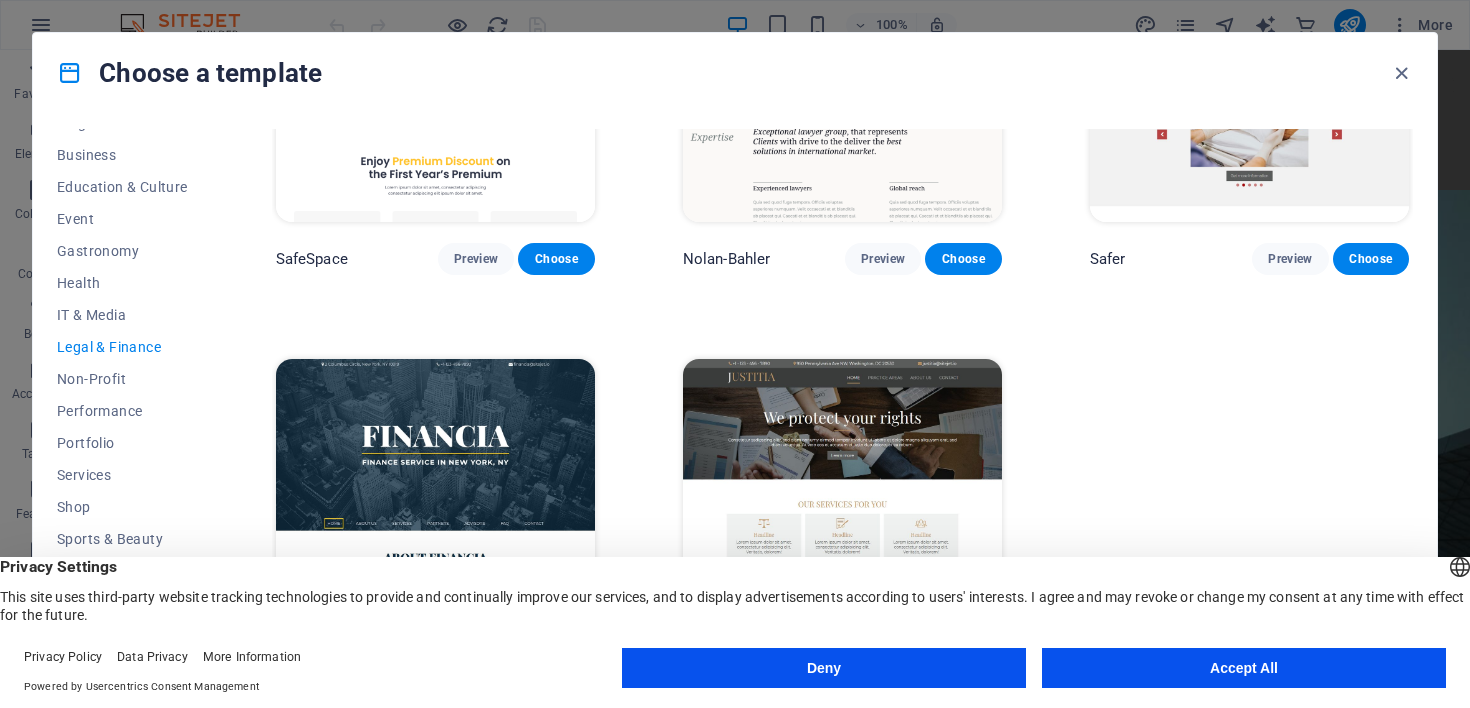 scroll, scrollTop: 254, scrollLeft: 0, axis: vertical 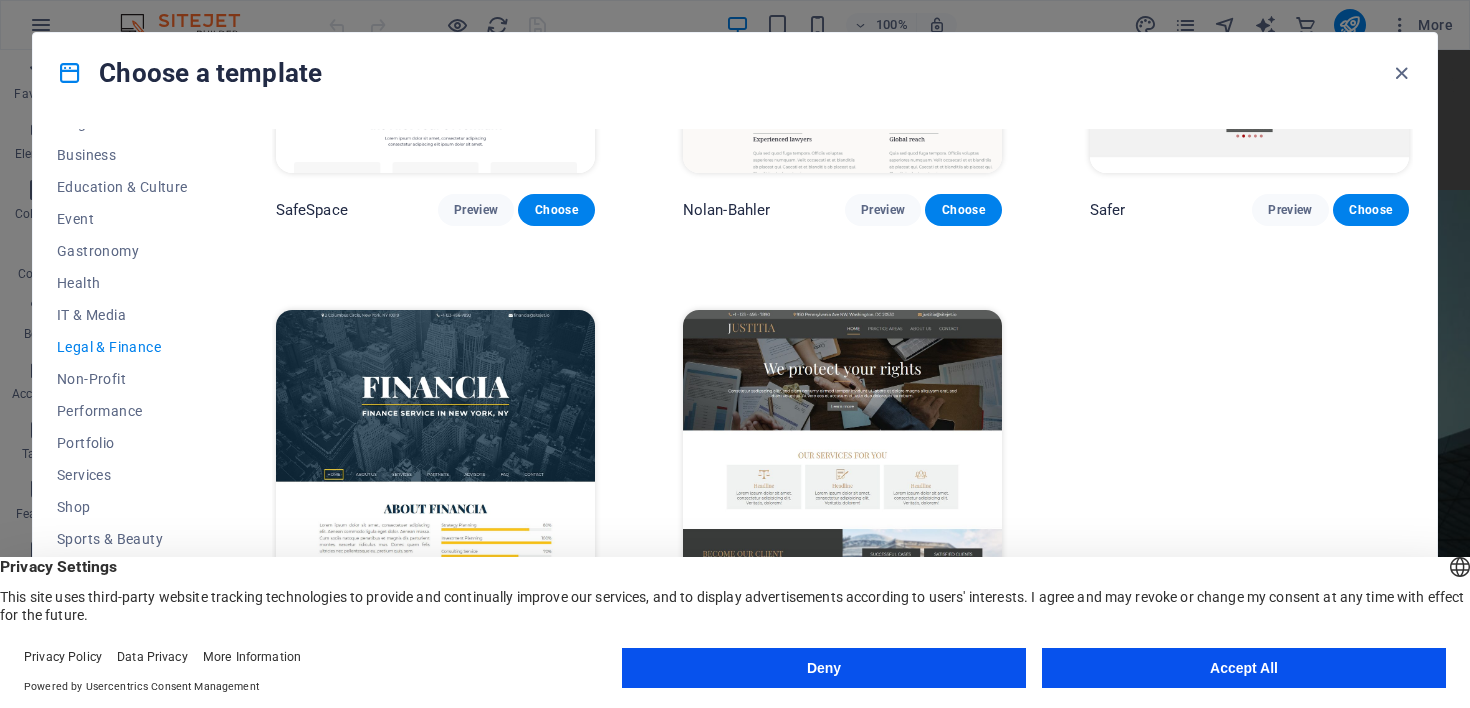 click at bounding box center (435, 457) 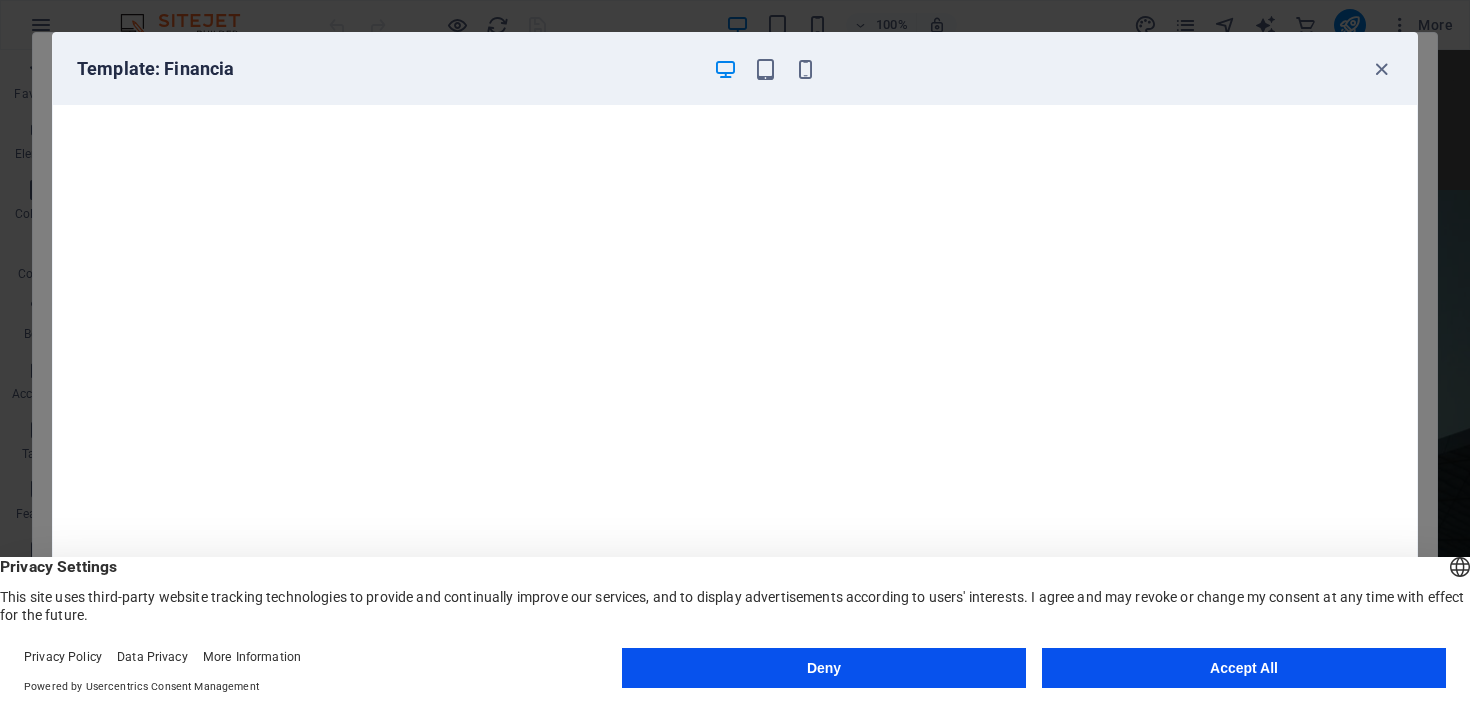 click on "Accept All" at bounding box center [1244, 668] 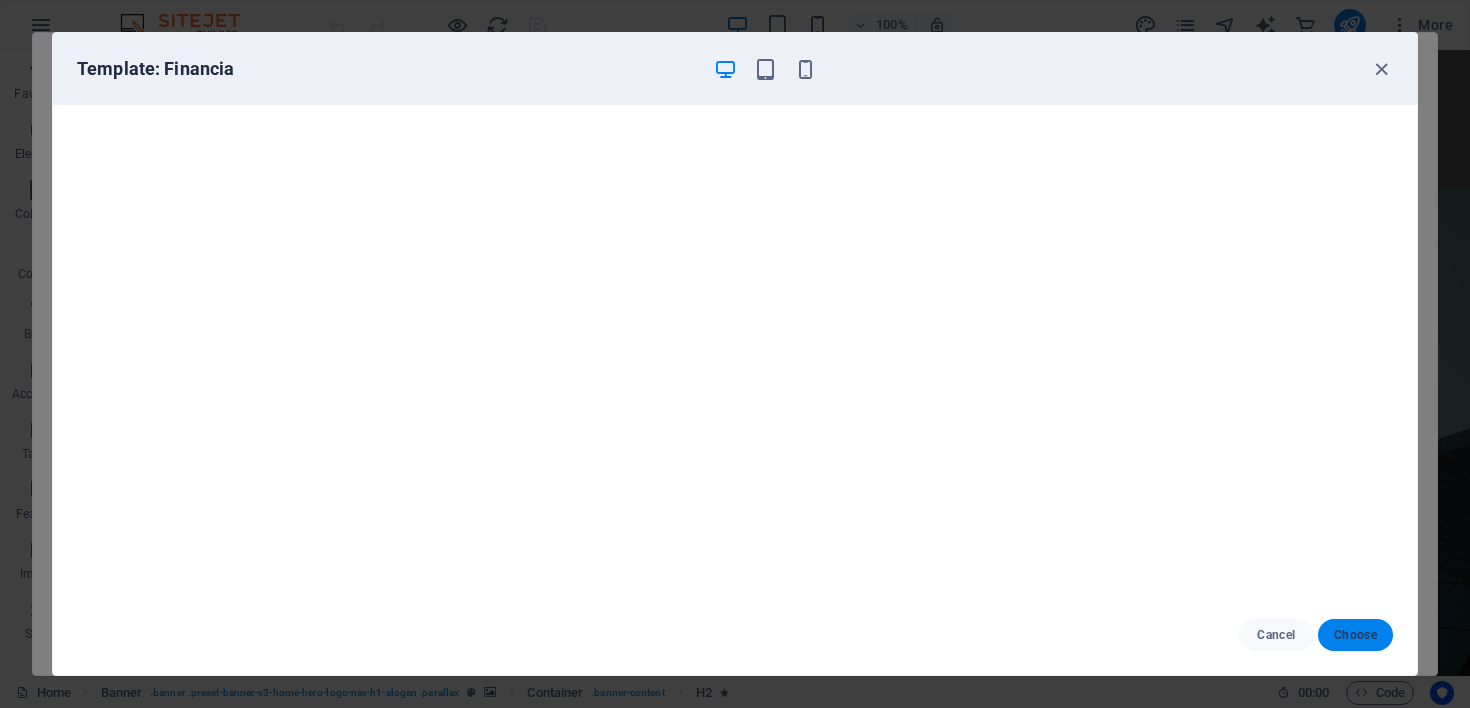 click on "Choose" at bounding box center [1355, 635] 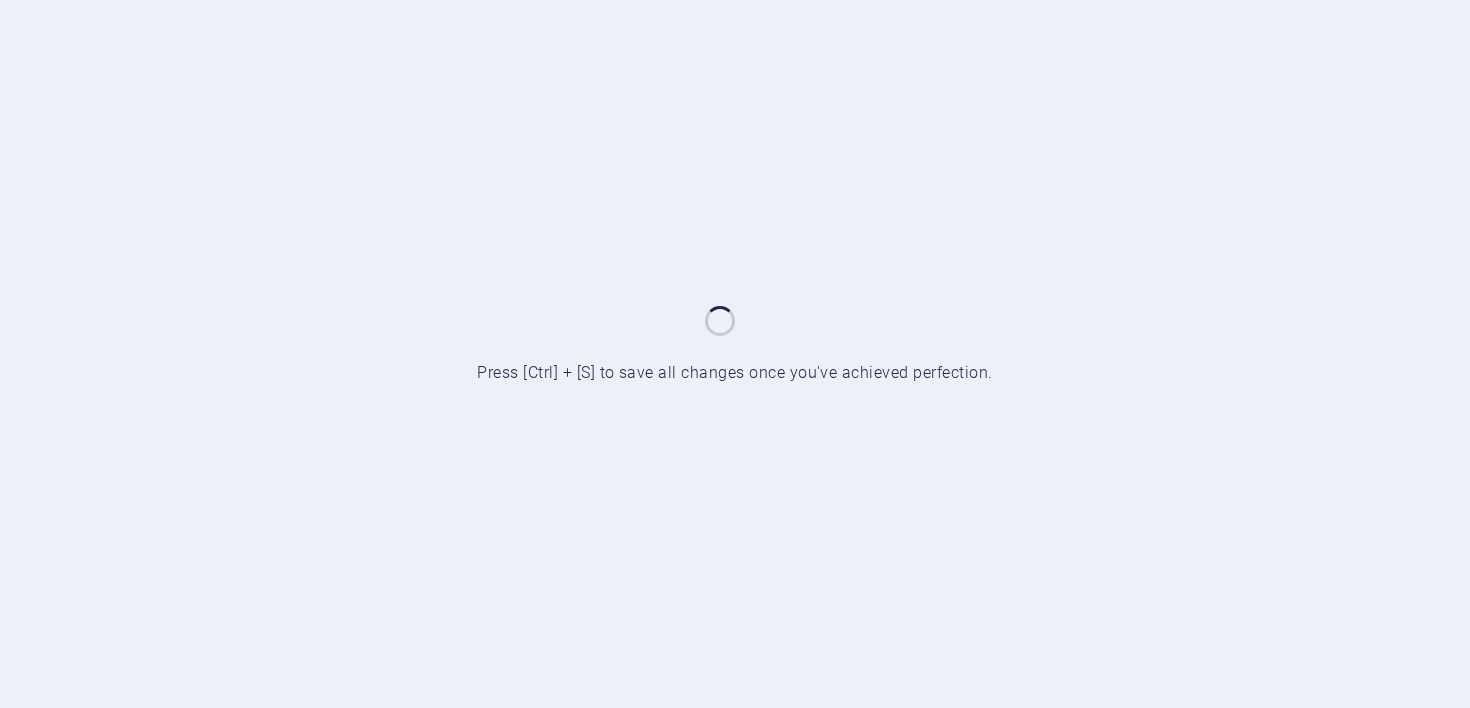 scroll, scrollTop: 0, scrollLeft: 0, axis: both 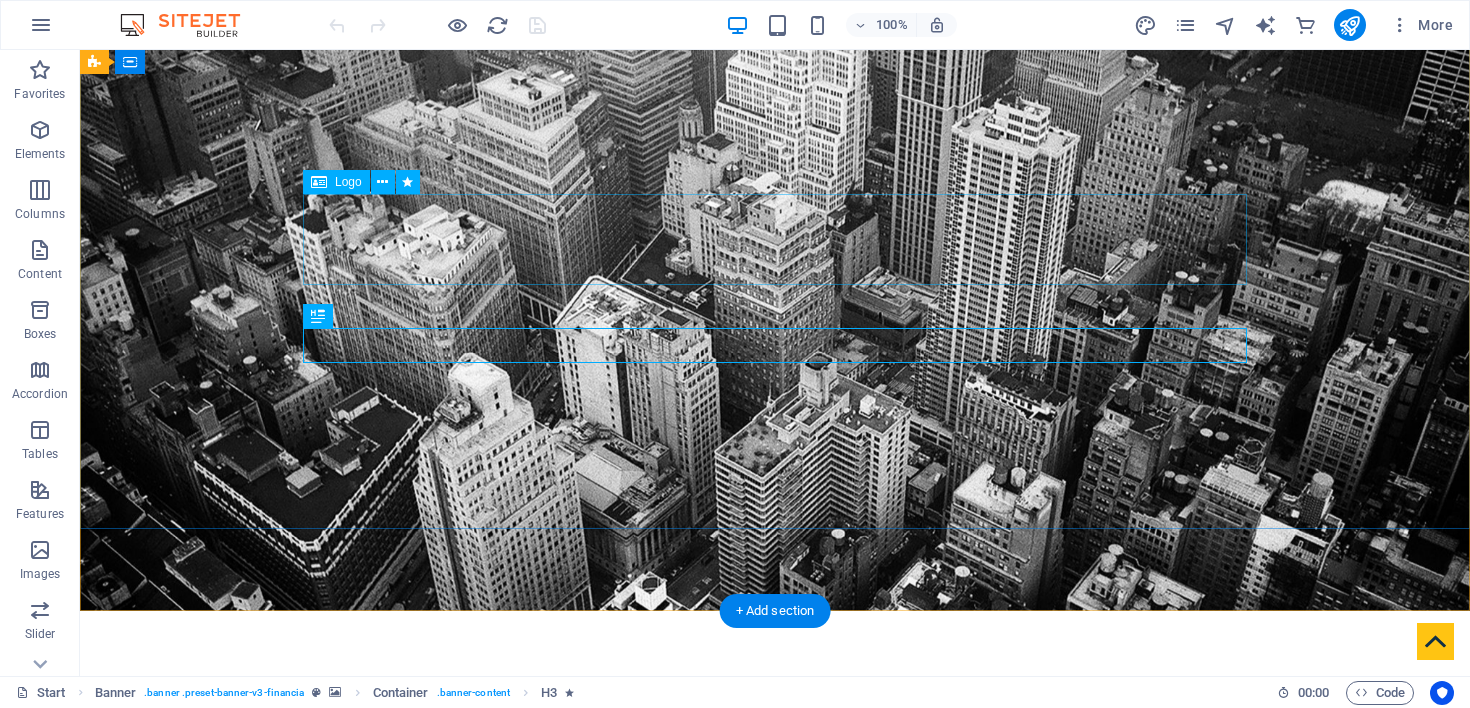 click at bounding box center [775, 875] 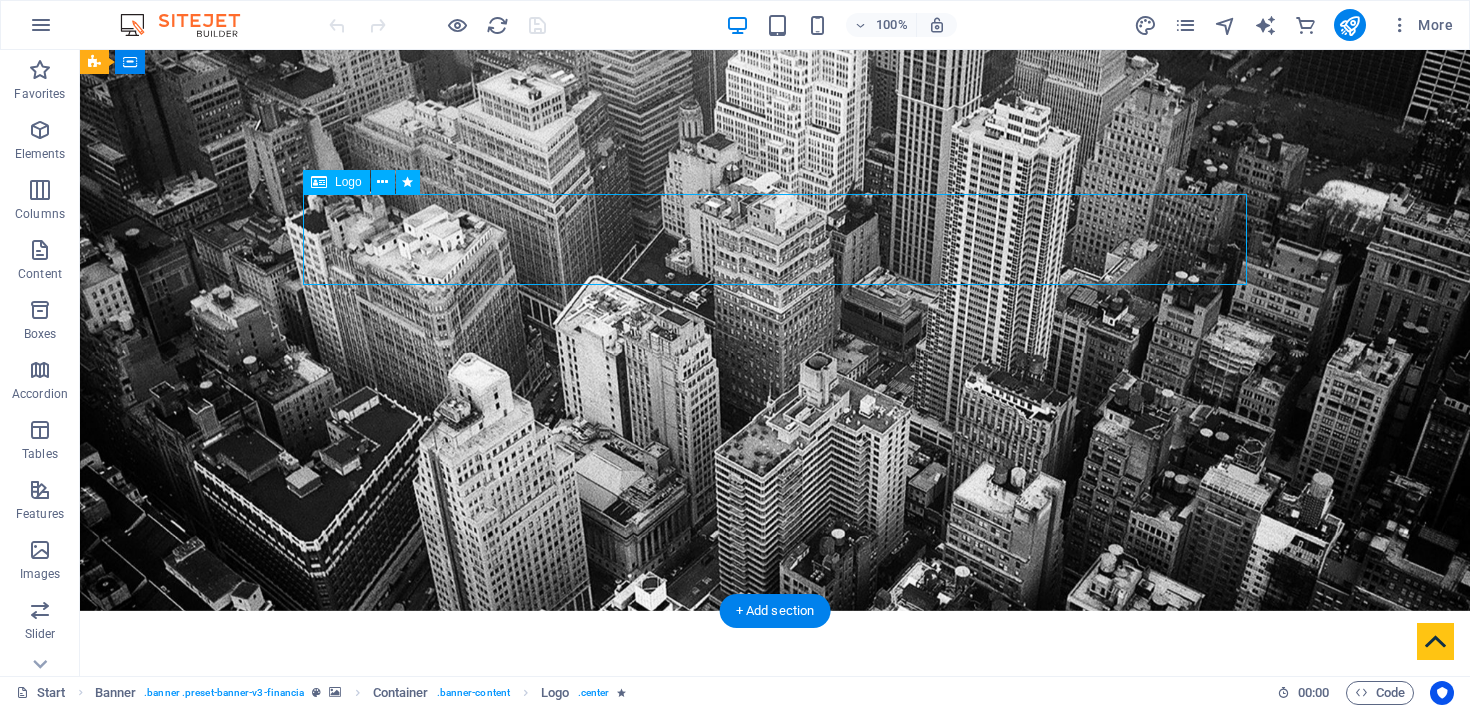 click at bounding box center (775, 875) 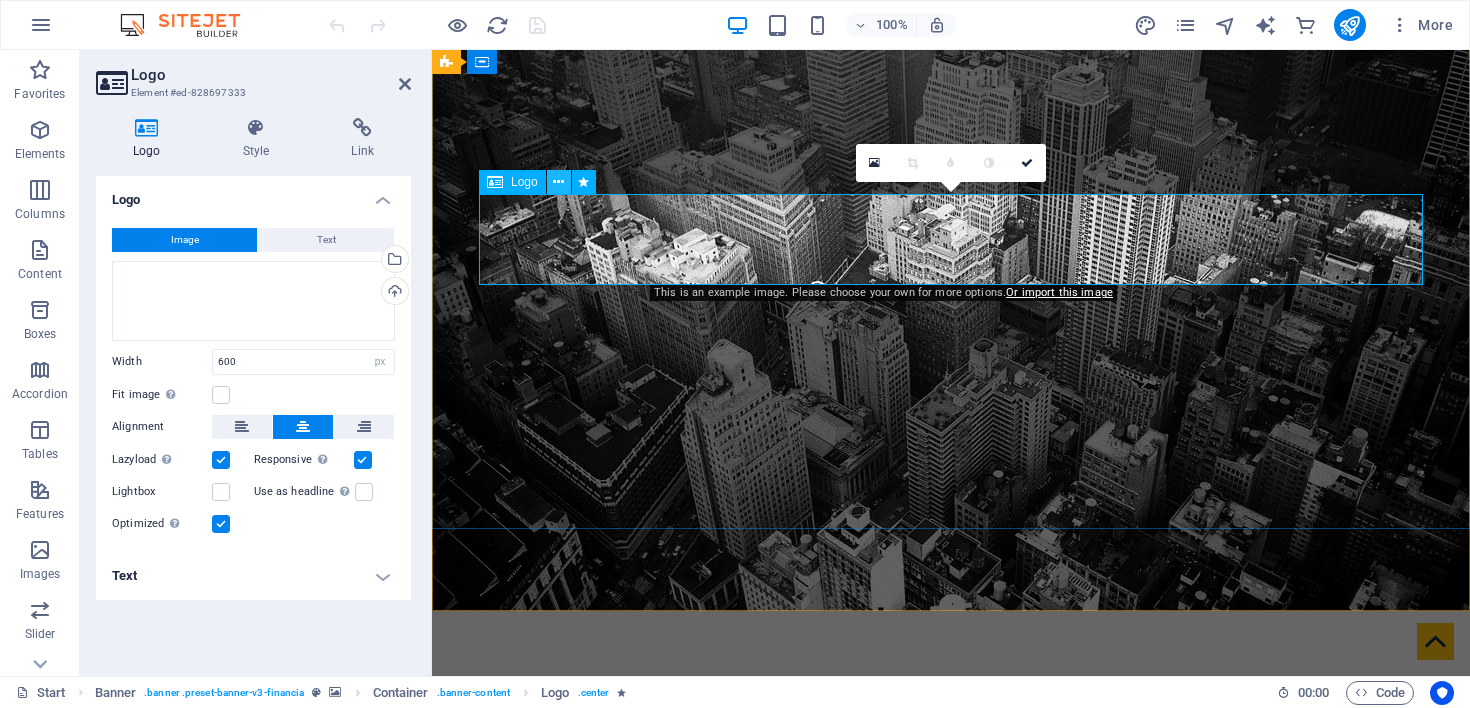 click at bounding box center (558, 182) 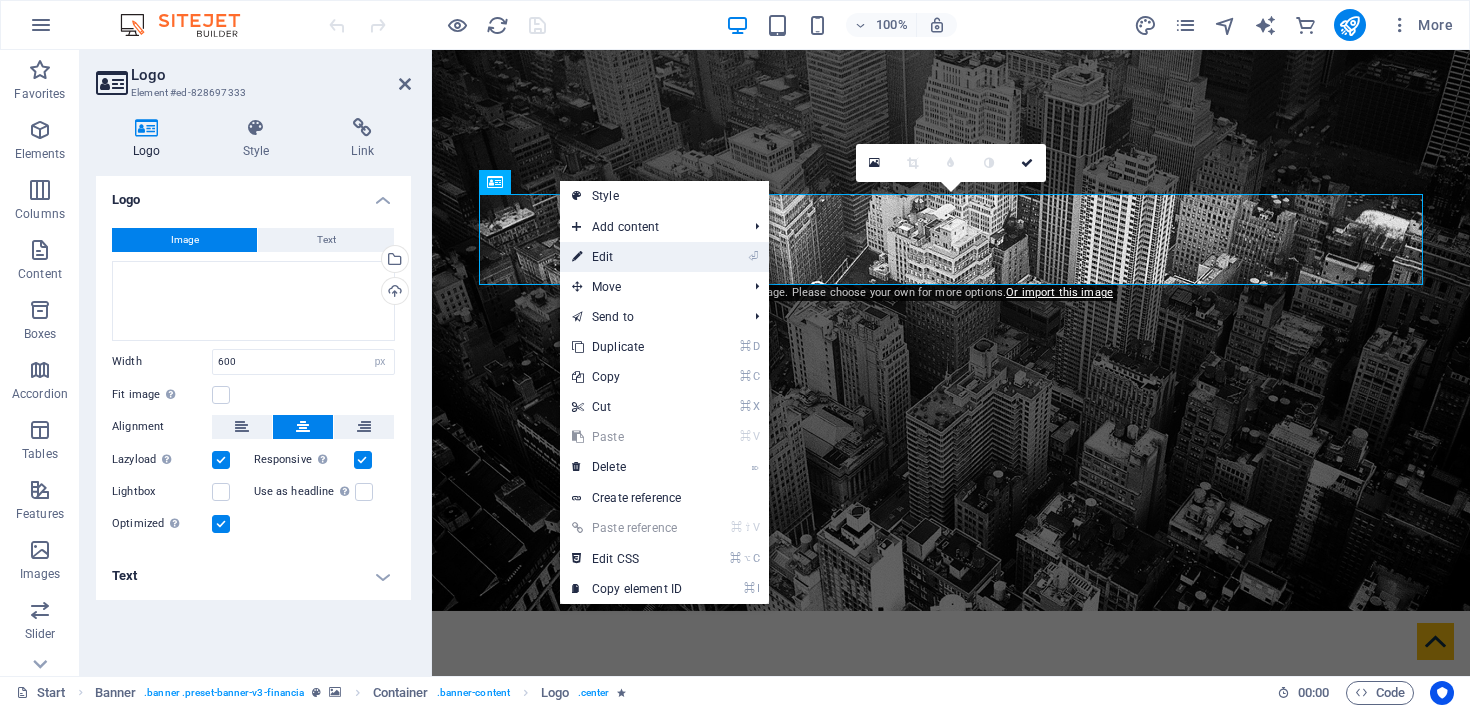 click on "⏎  Edit" at bounding box center (627, 257) 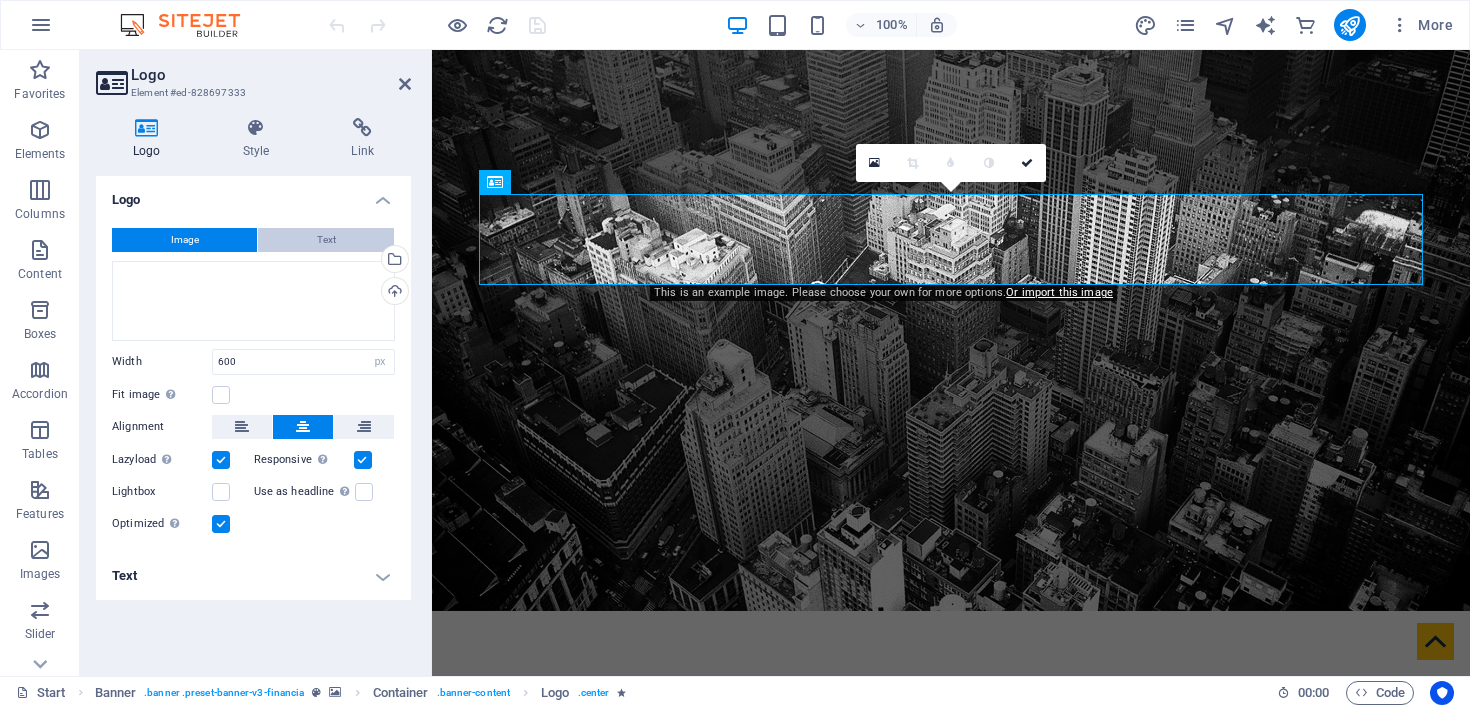 click on "Text" at bounding box center (326, 240) 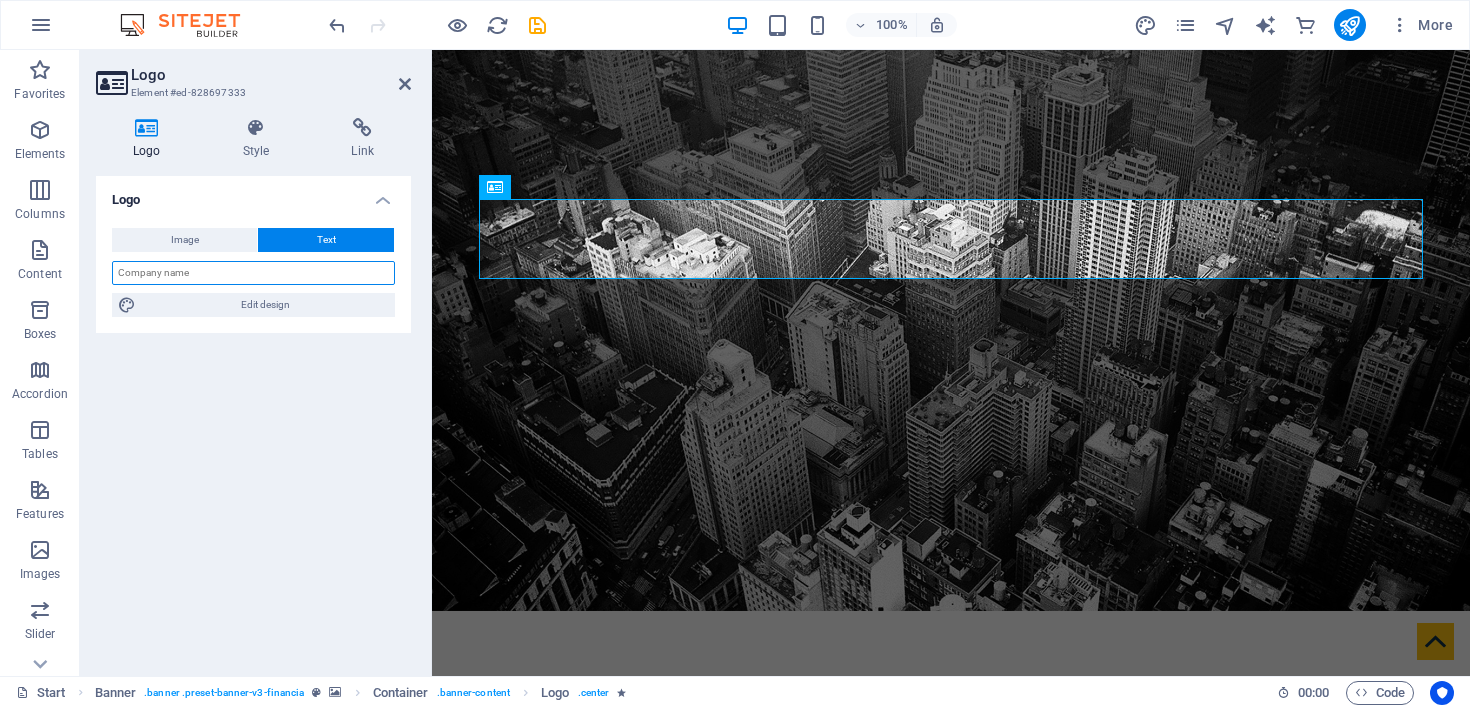click at bounding box center (253, 273) 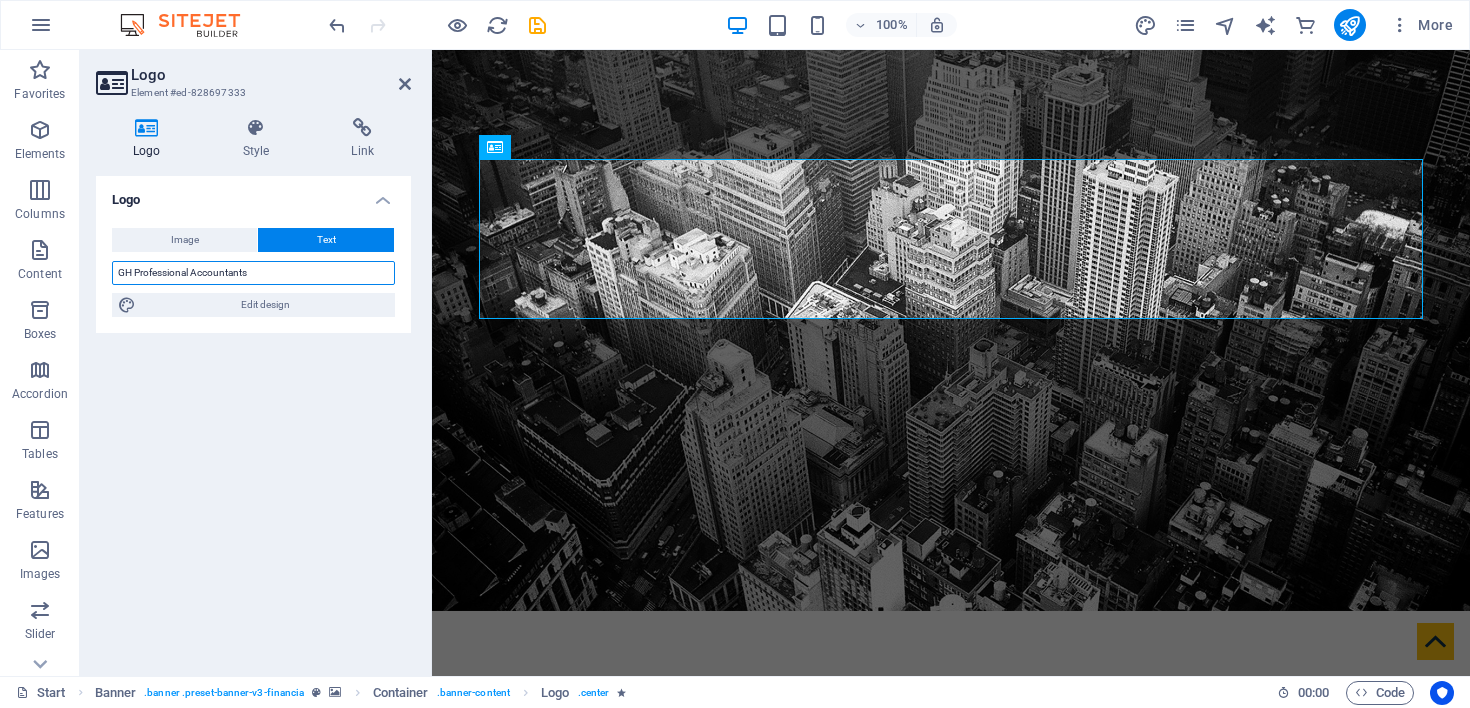 type on "GH Professional Accountants" 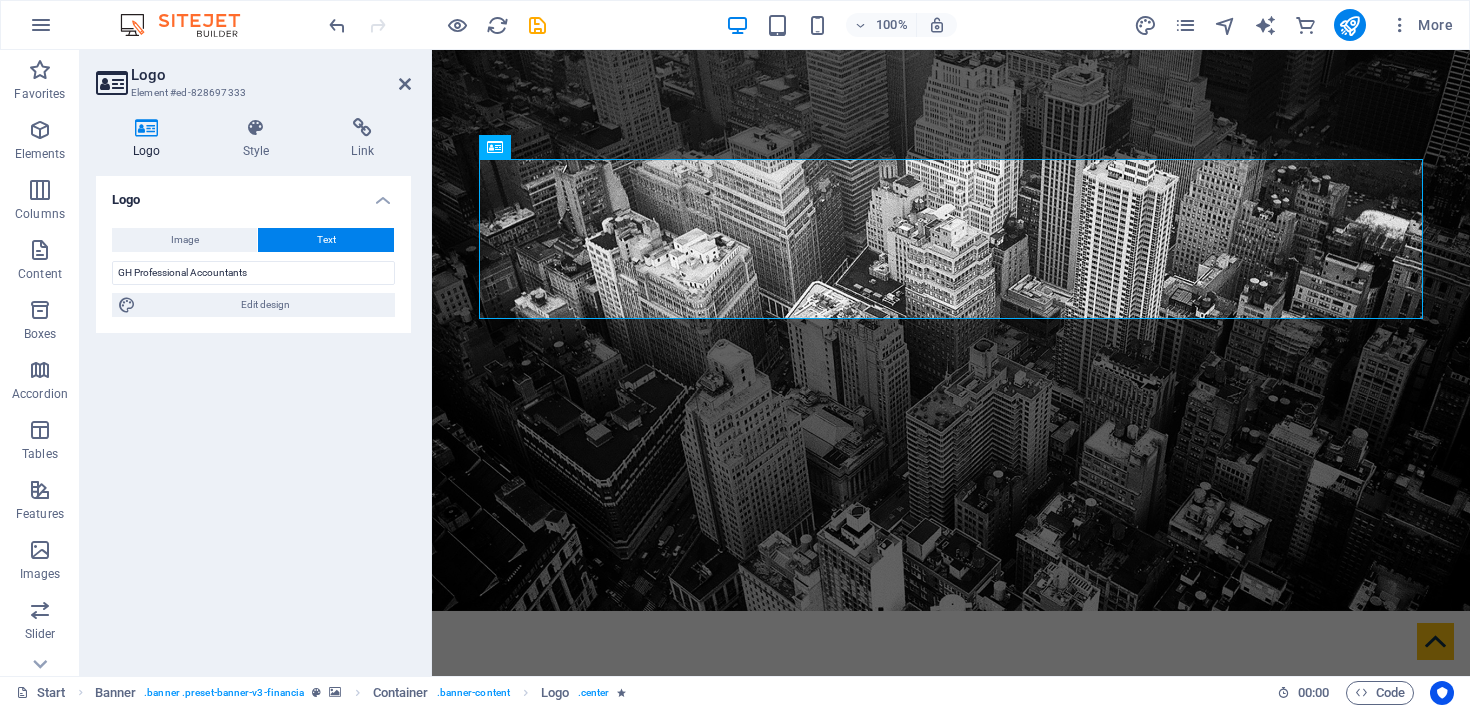 click on "Image Text Drag files here, click to choose files or select files from Files or our free stock photos & videos Select files from the file manager, stock photos, or upload file(s) Upload Width 600 Default auto px rem % em vh vw Fit image Automatically fit image to a fixed width and height Height Default auto px Alignment Lazyload Loading images after the page loads improves page speed. Responsive Automatically load retina image and smartphone optimized sizes. Lightbox Use as headline The image will be wrapped in an H1 headline tag. Useful for giving alternative text the weight of an H1 headline, e.g. for the logo. Leave unchecked if uncertain. Optimized Images are compressed to improve page speed. Position Direction Custom X offset 50 px rem % vh vw Y offset 50 px rem % vh vw GH Professional Accountants Edit design" at bounding box center [253, 272] 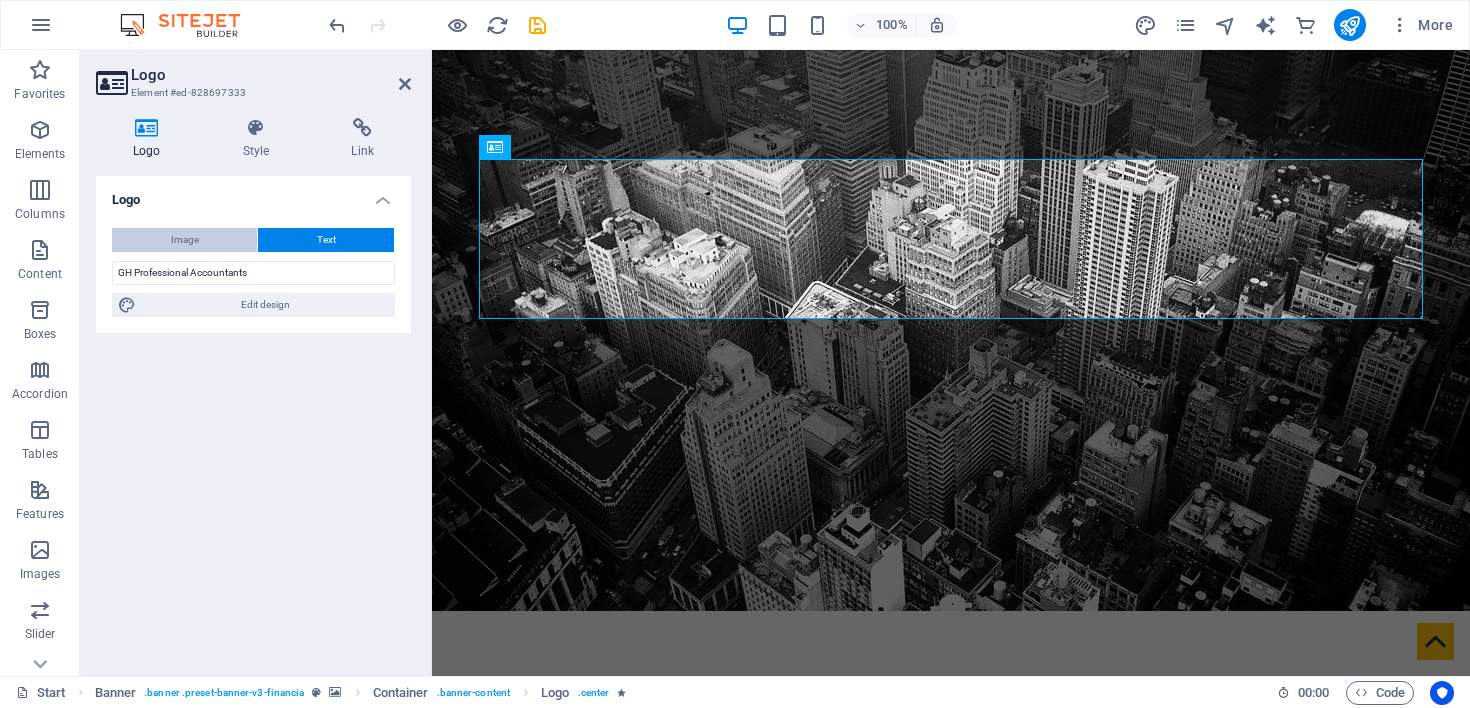 click on "Image" at bounding box center [184, 240] 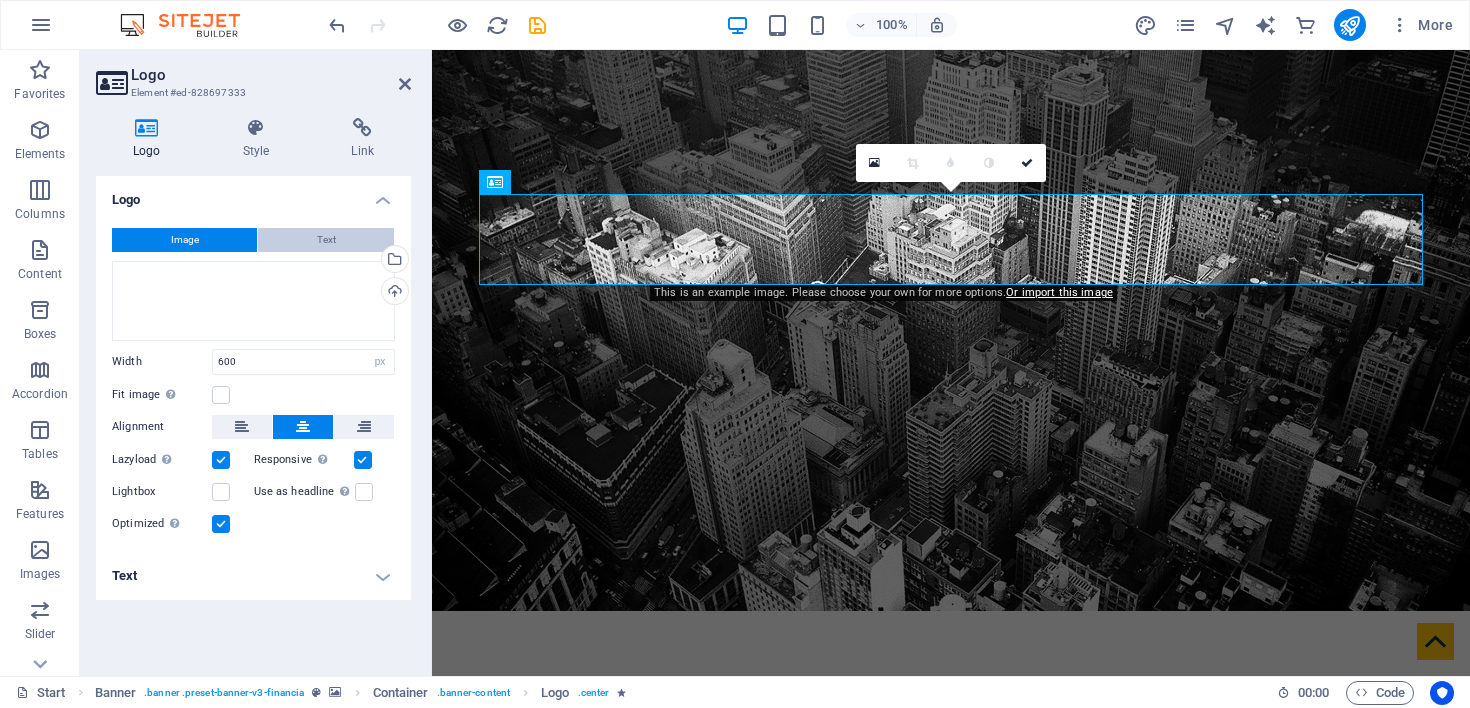 click on "Text" at bounding box center [326, 240] 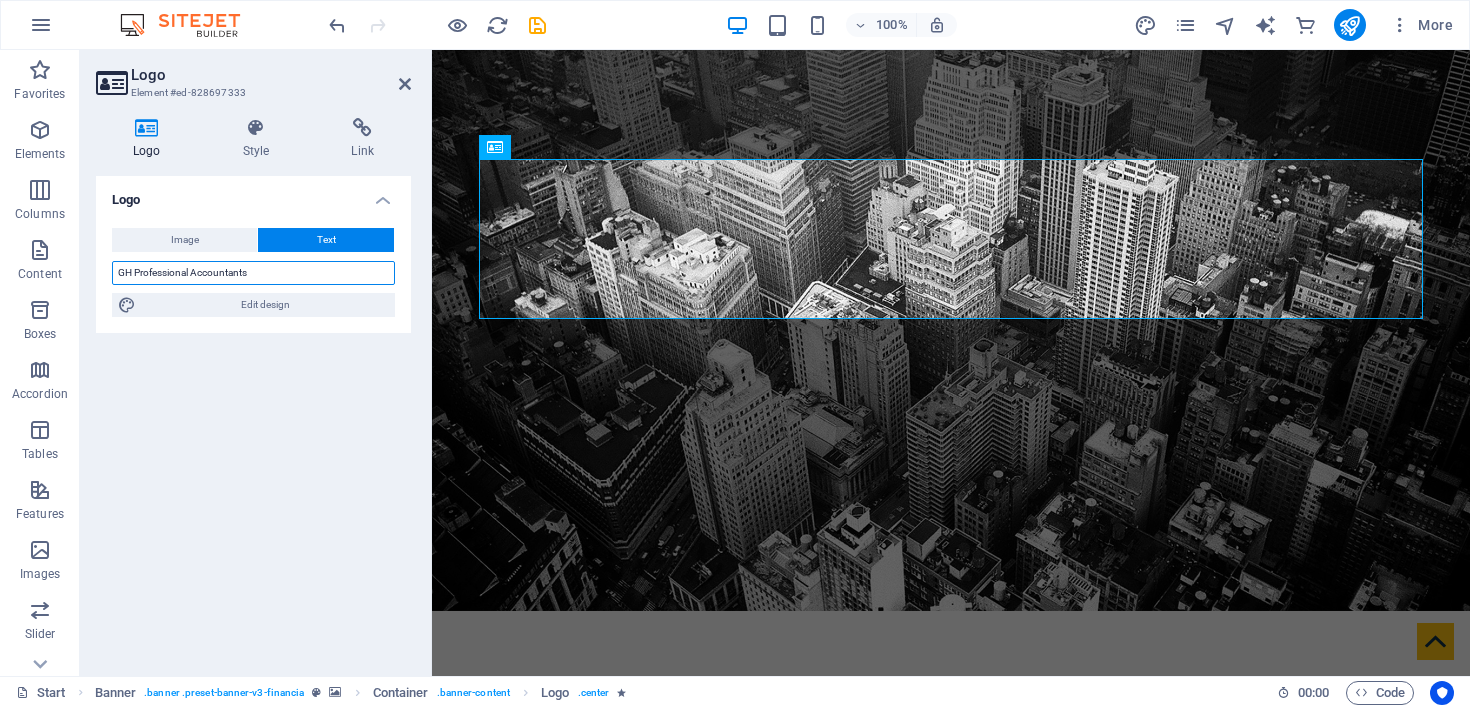 click on "GH Professional Accountants" at bounding box center (253, 273) 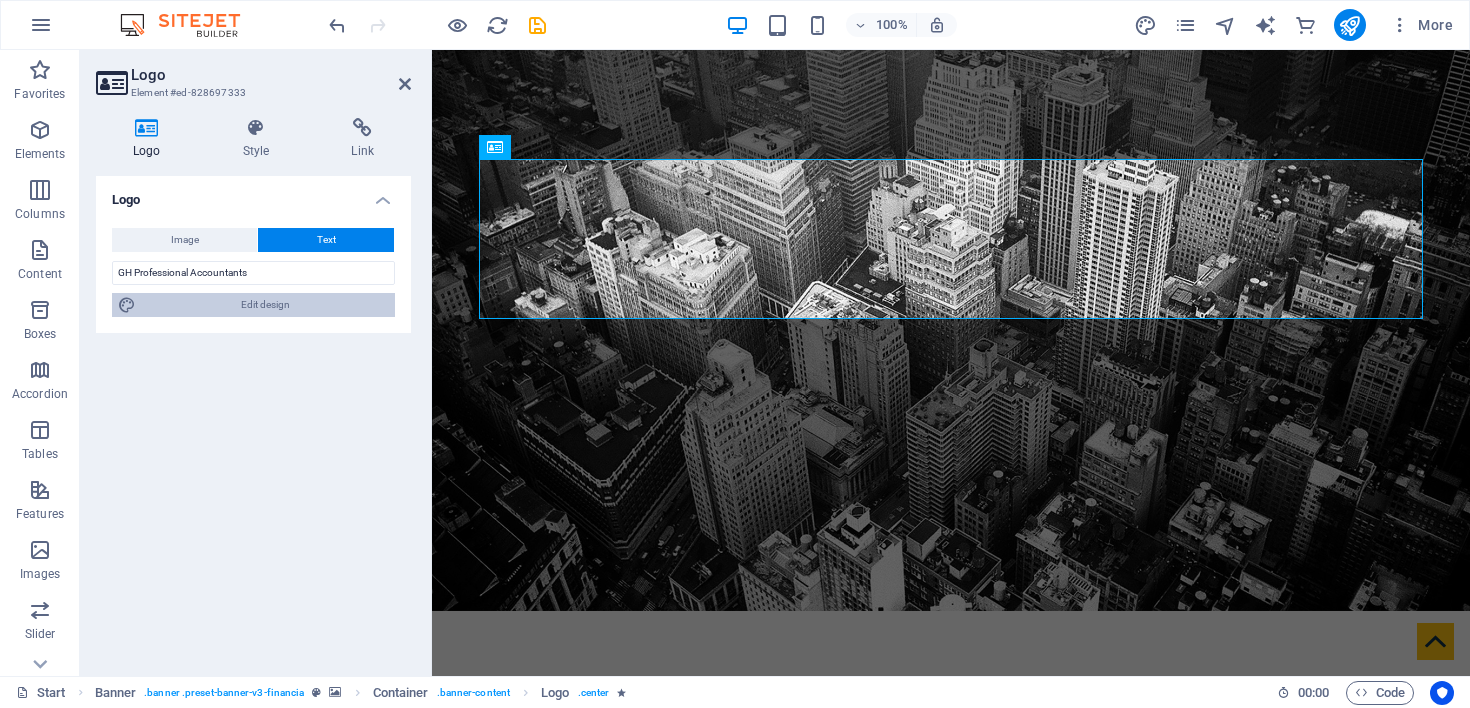 click on "Edit design" at bounding box center [265, 305] 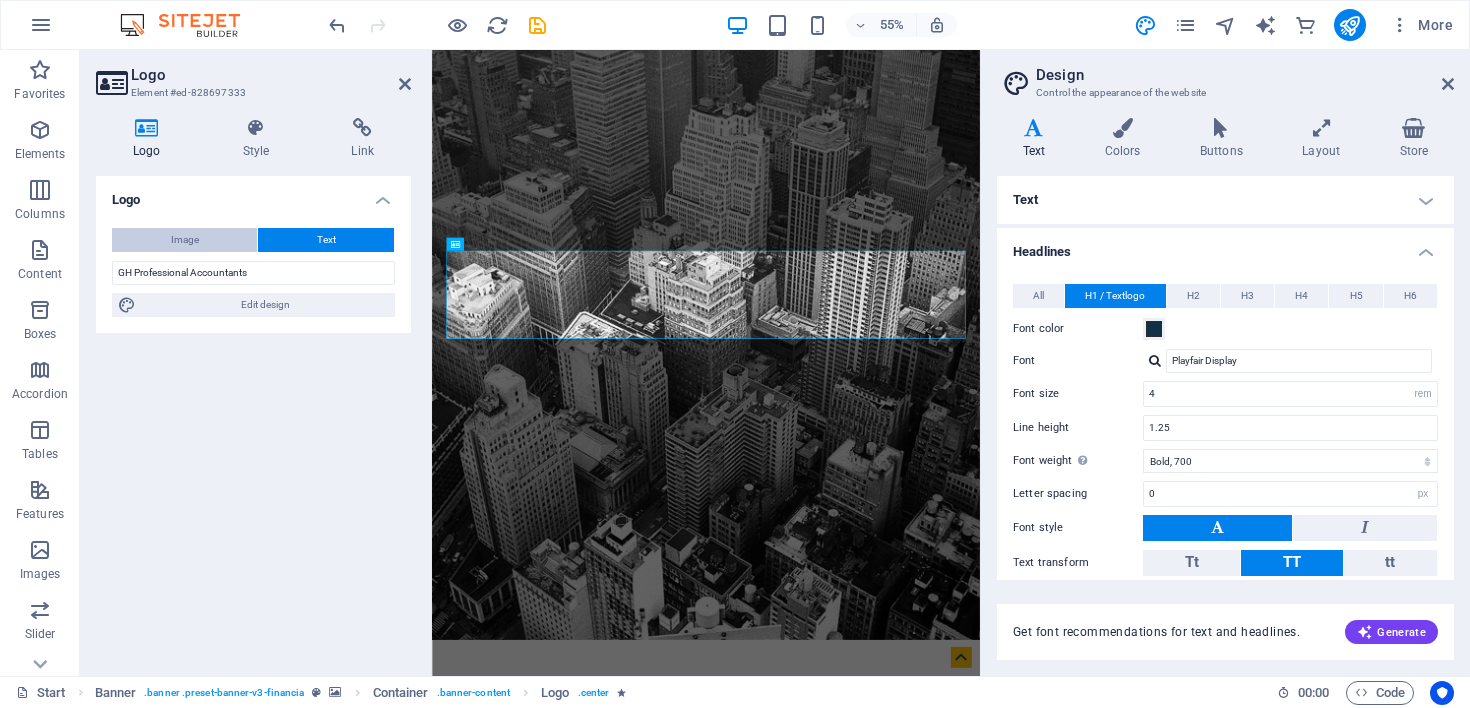 click on "Image" at bounding box center [184, 240] 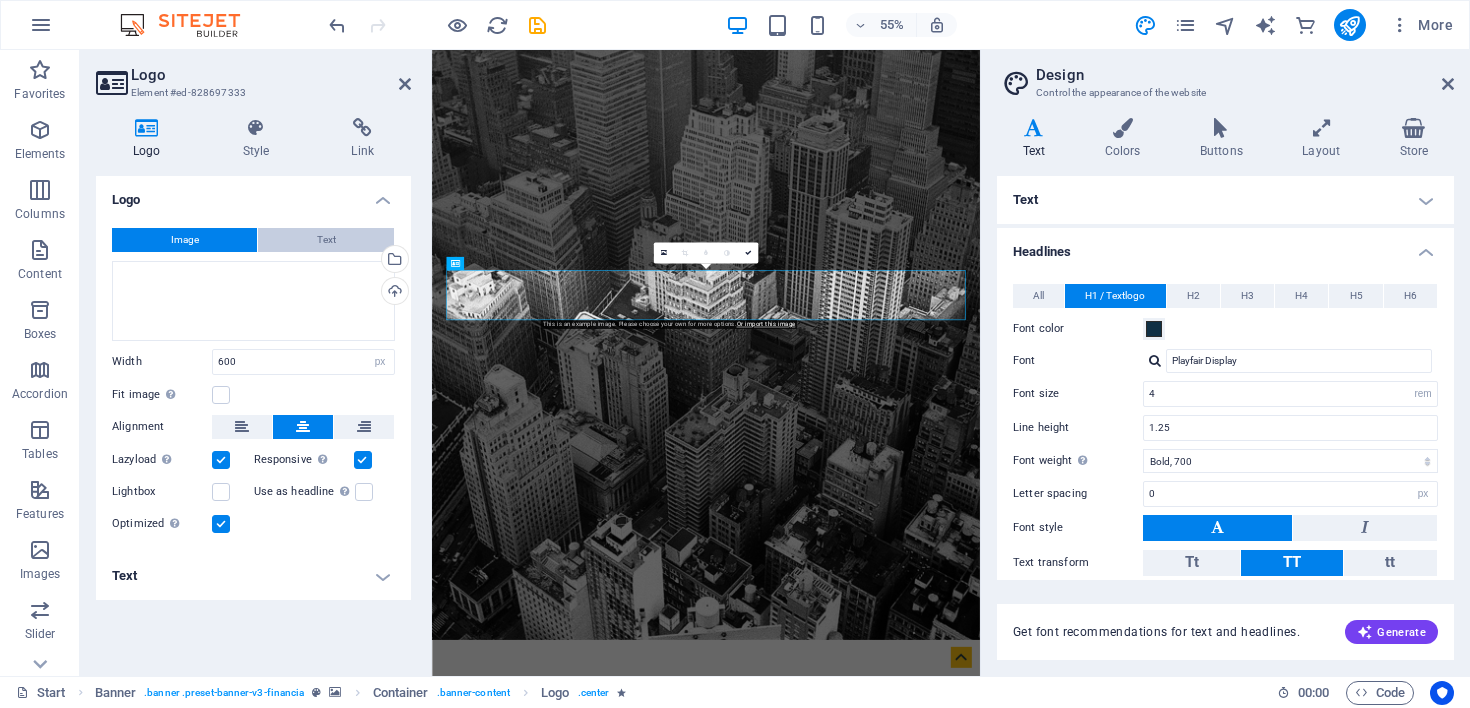 click on "Text" at bounding box center [326, 240] 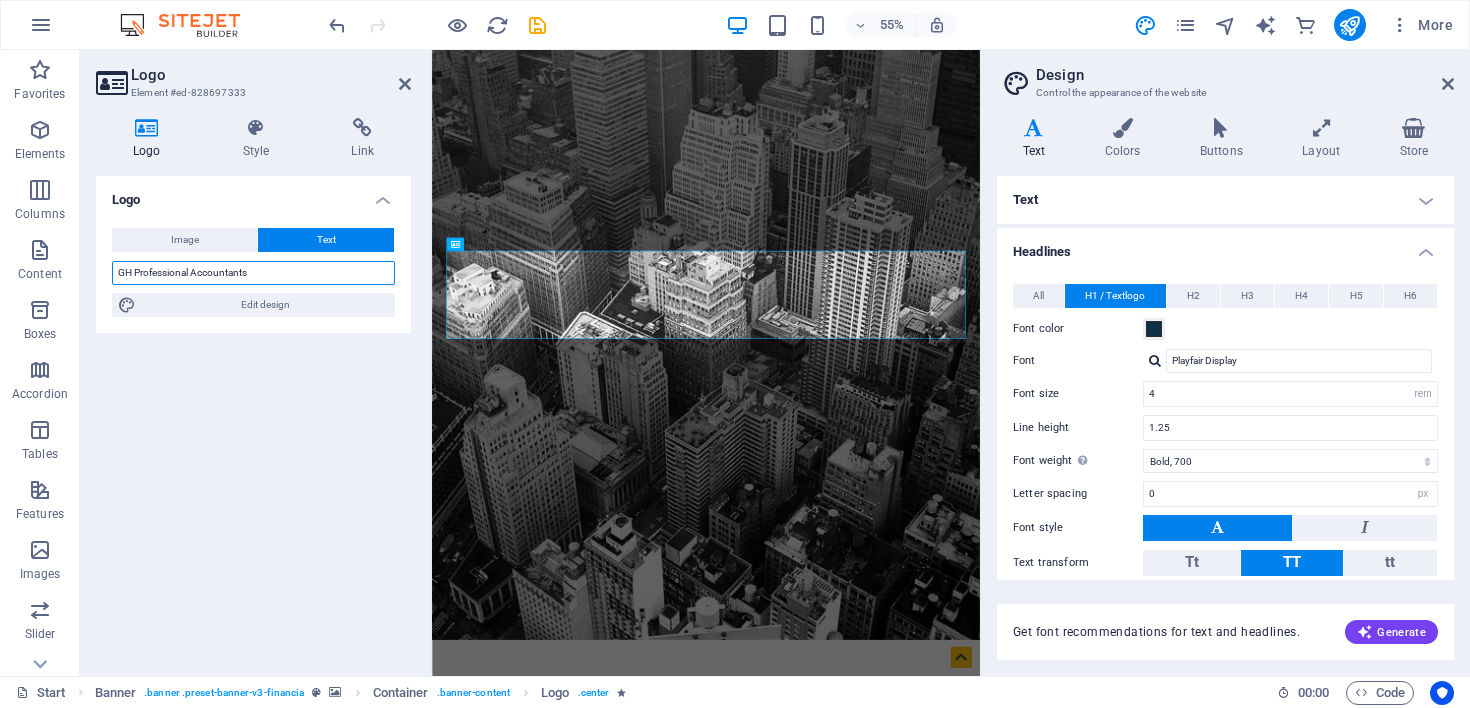click on "GH Professional Accountants" at bounding box center [253, 273] 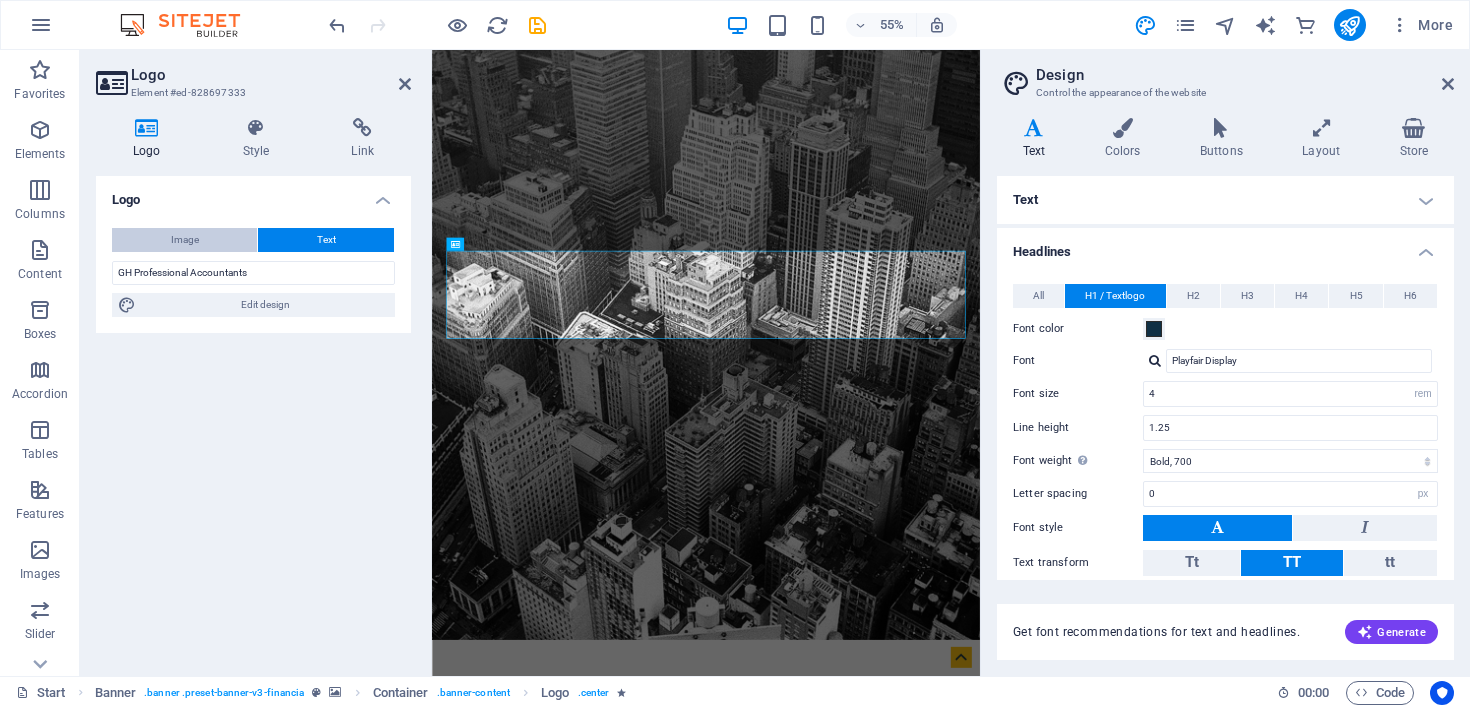 click on "Image" at bounding box center [184, 240] 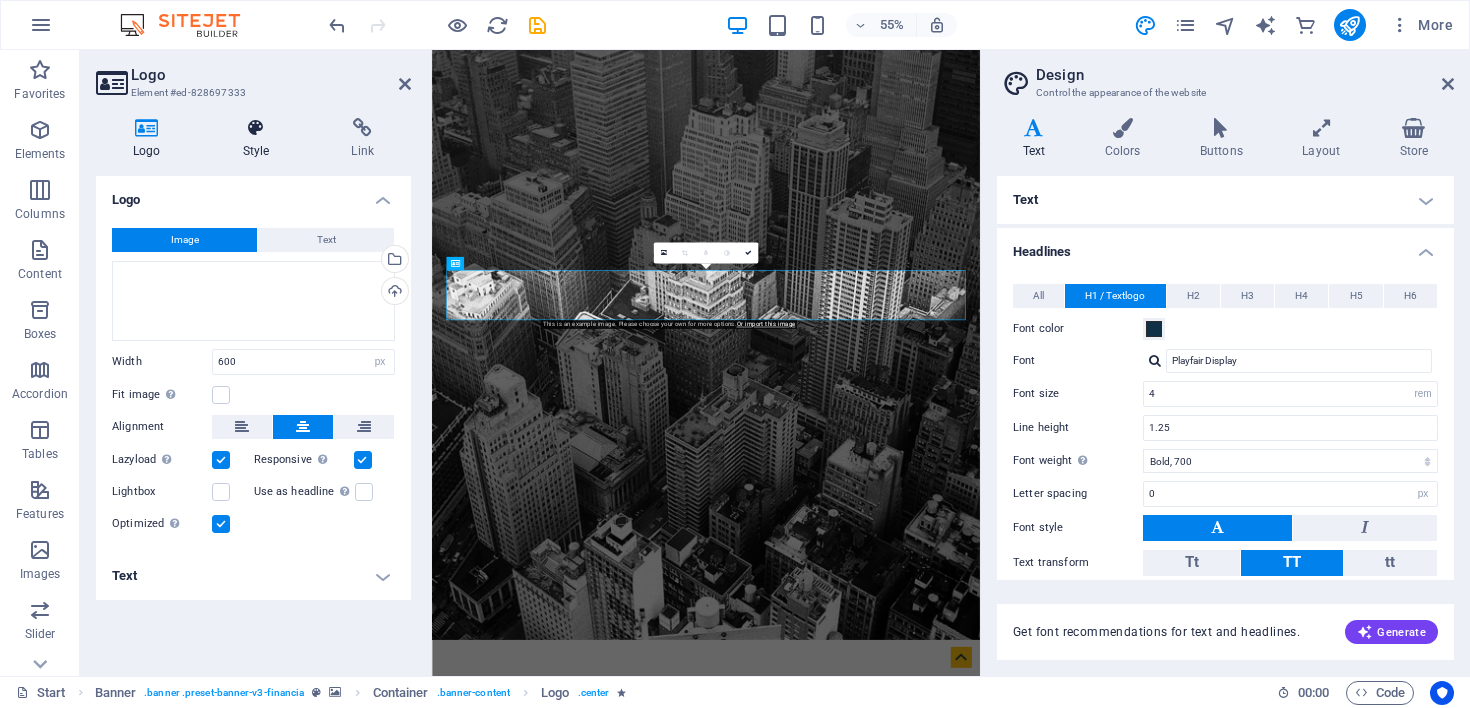 click on "Style" at bounding box center (260, 139) 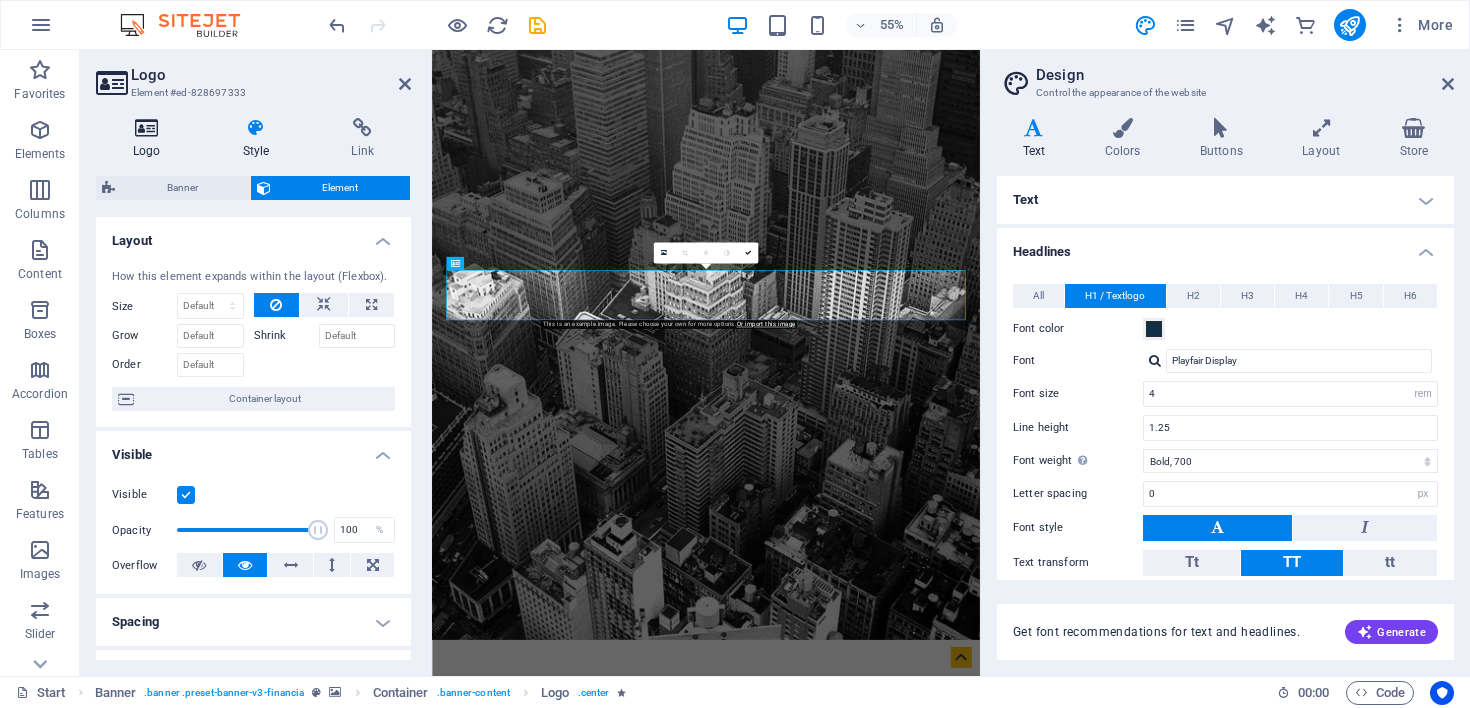 click at bounding box center (147, 128) 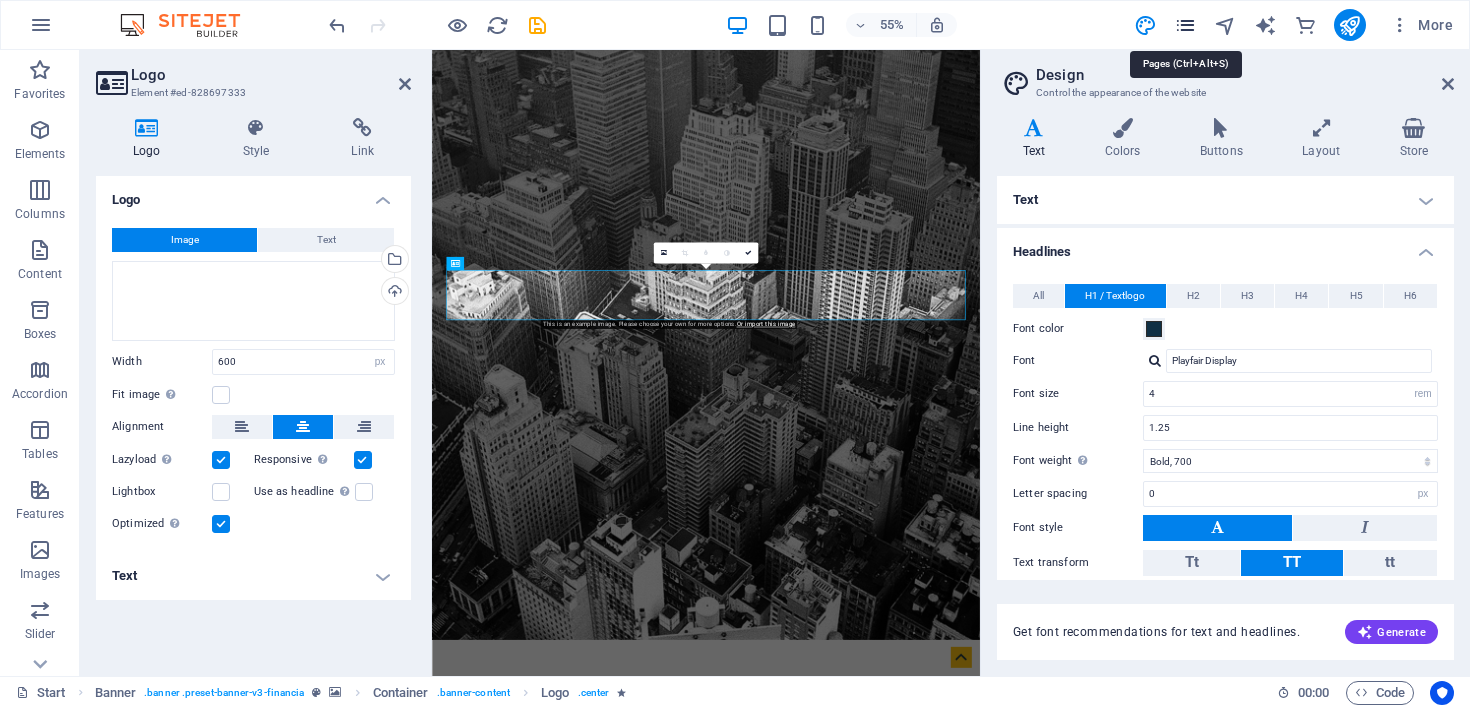 click at bounding box center [1185, 25] 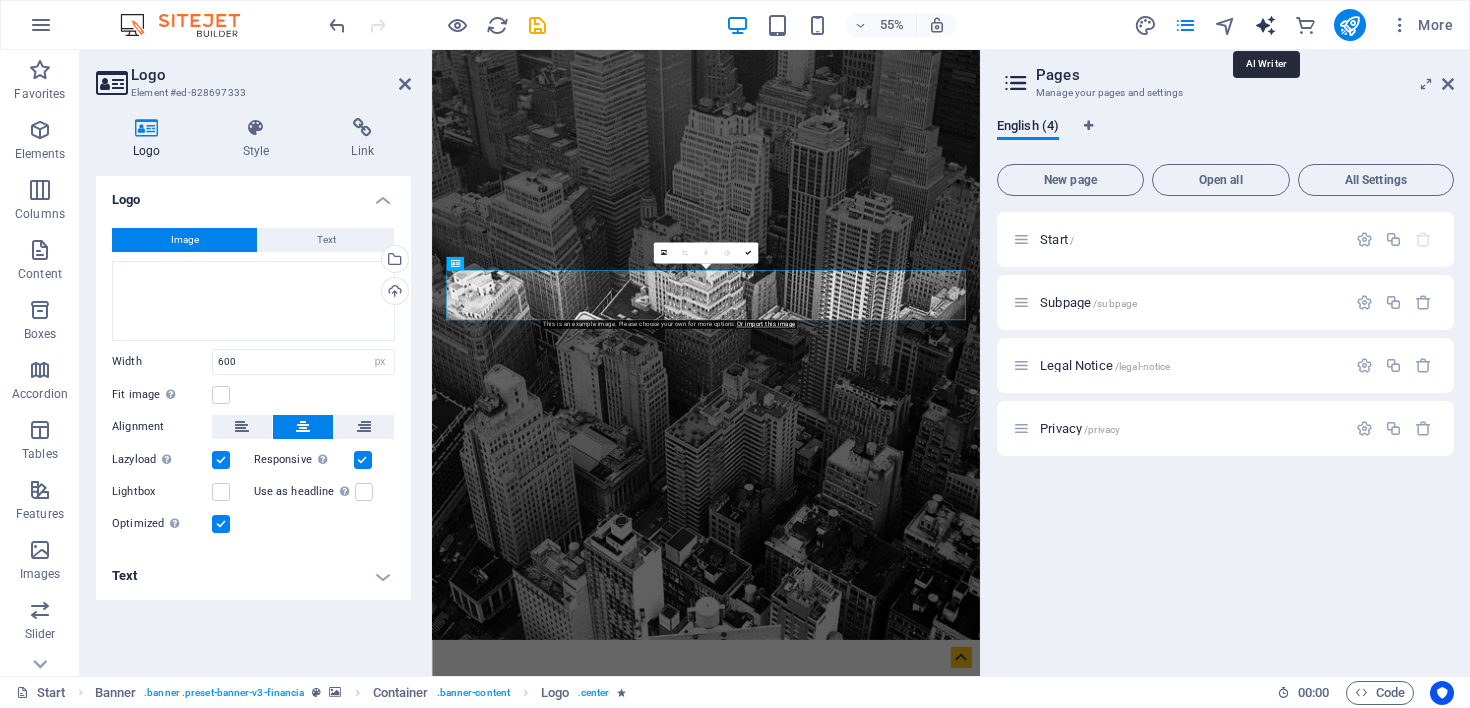 click at bounding box center (1265, 25) 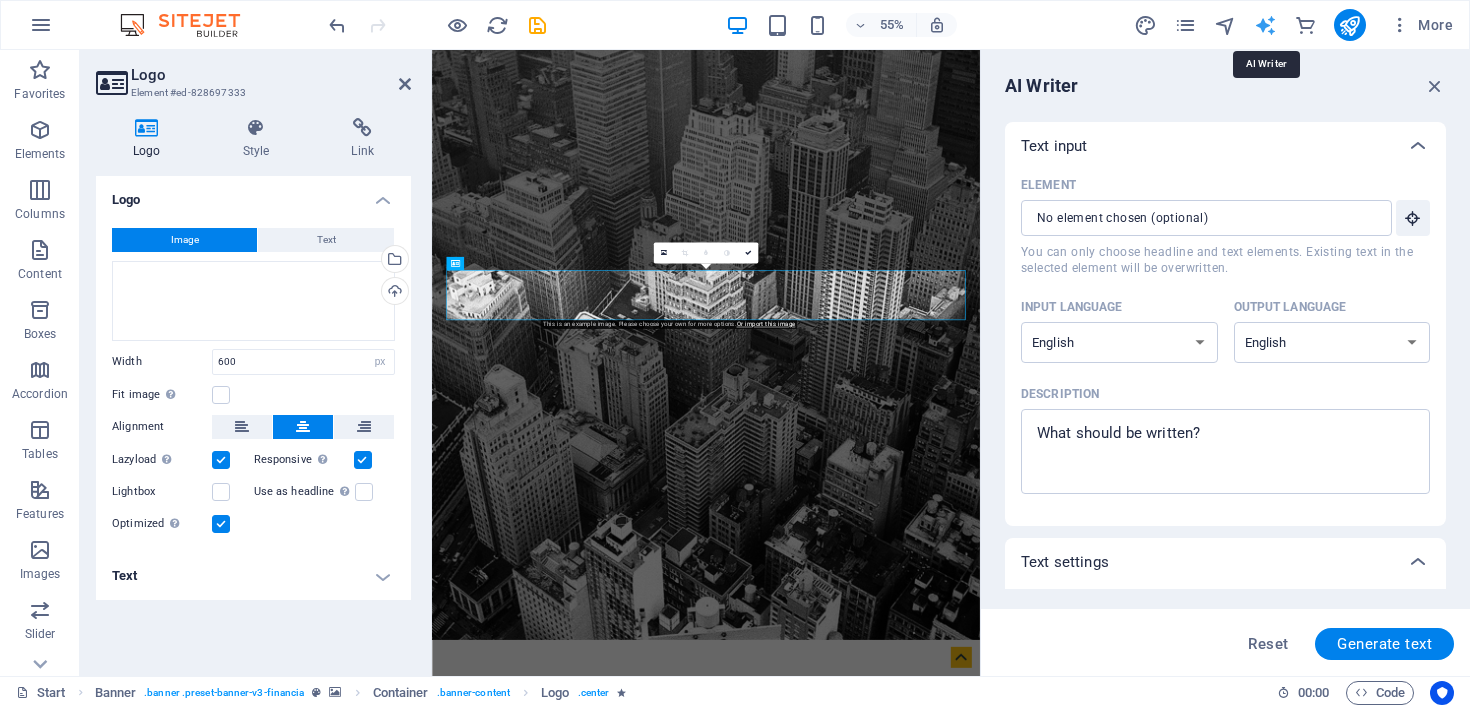 scroll, scrollTop: 0, scrollLeft: 0, axis: both 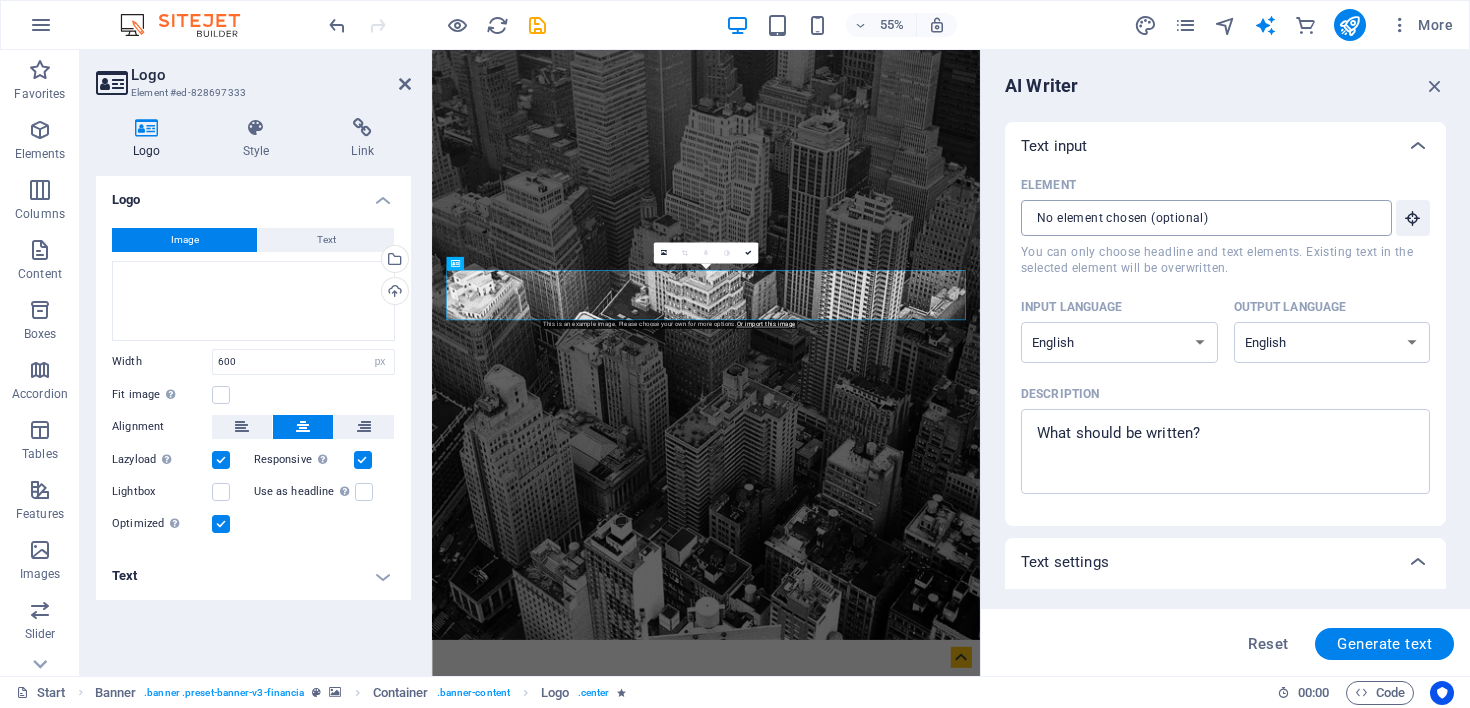 click on "Element ​ You can only choose headline and text elements. Existing text in the selected element will be overwritten." at bounding box center [1199, 218] 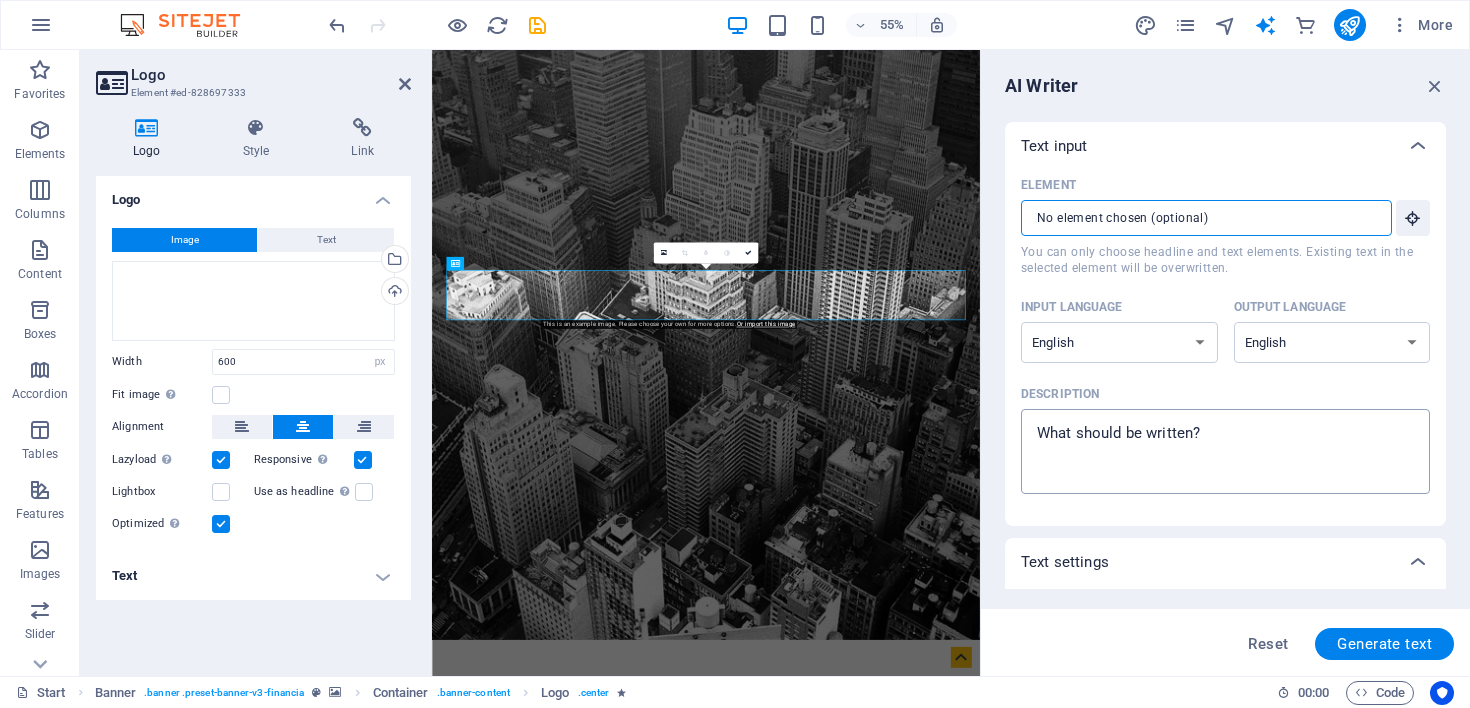 type on "x" 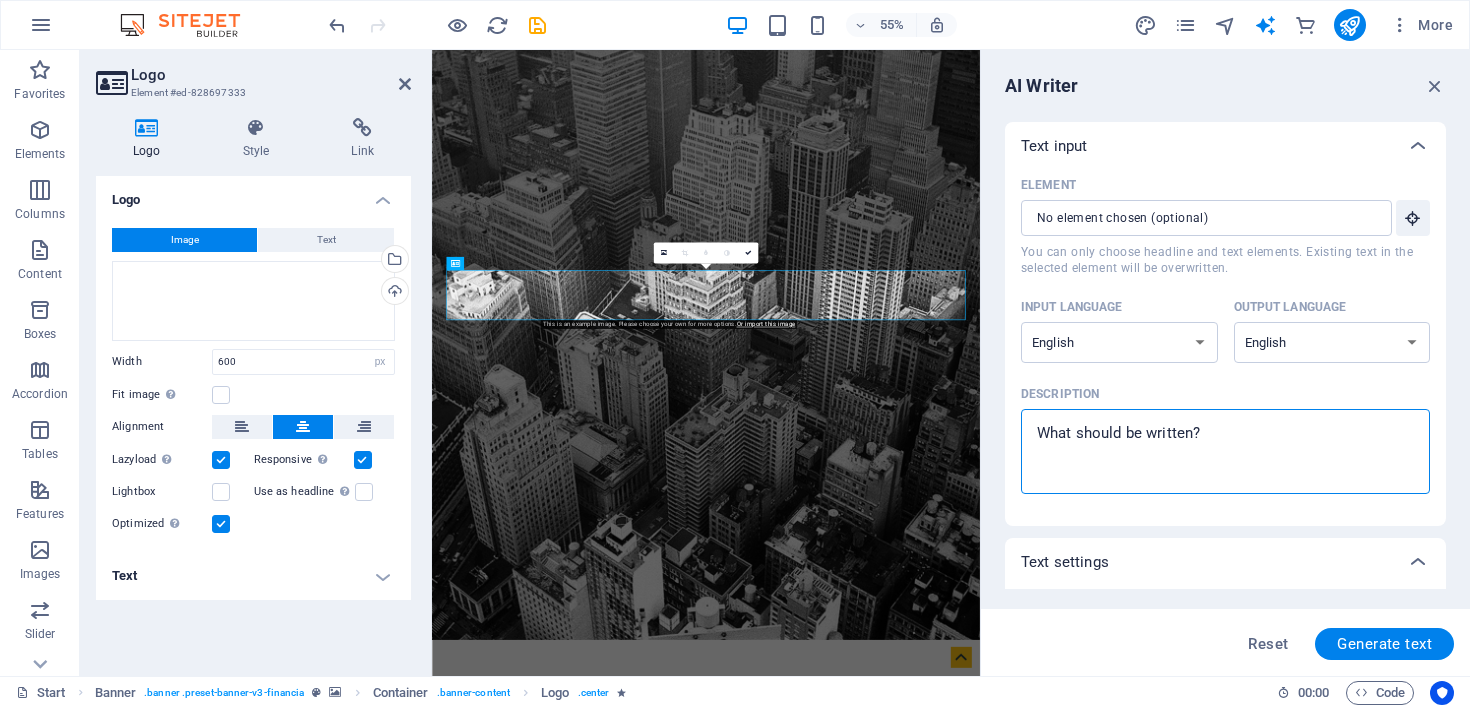click on "Description x ​" at bounding box center [1225, 451] 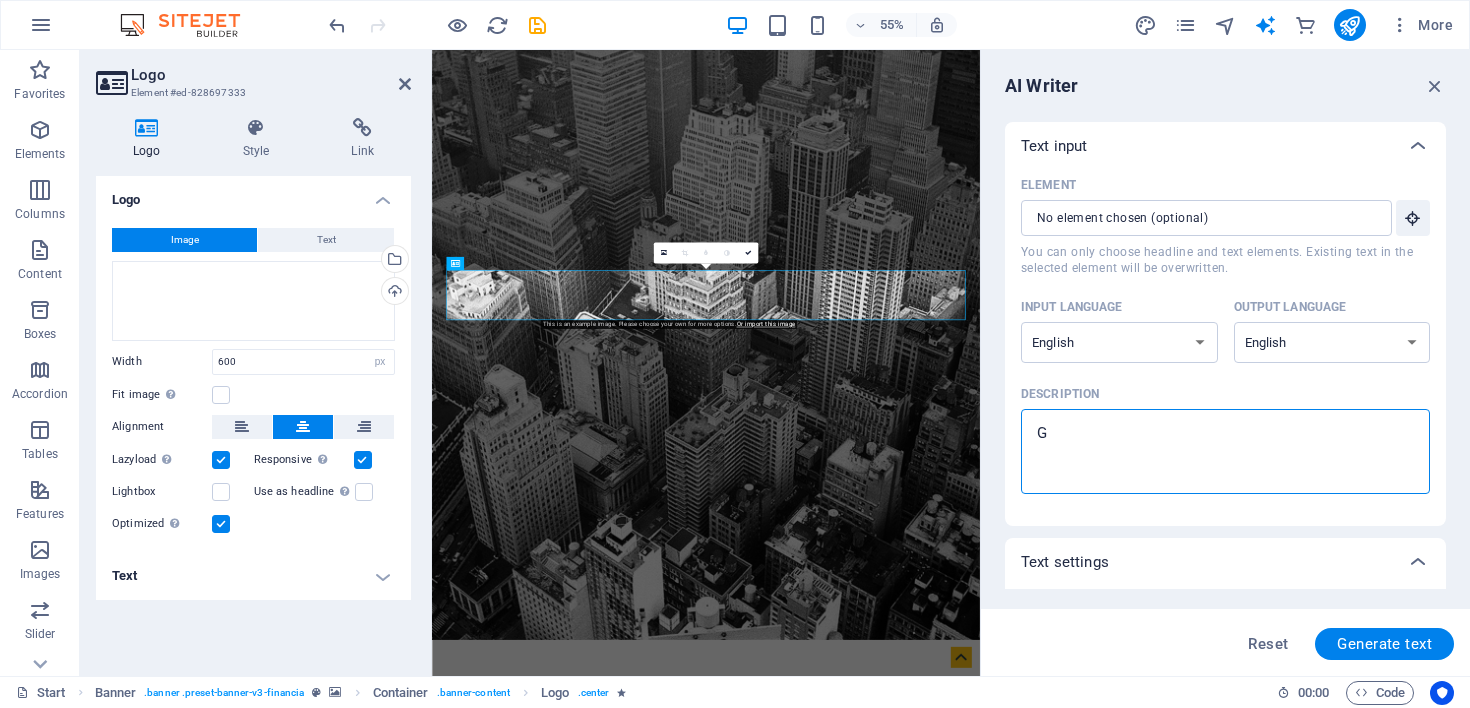 type on "GH" 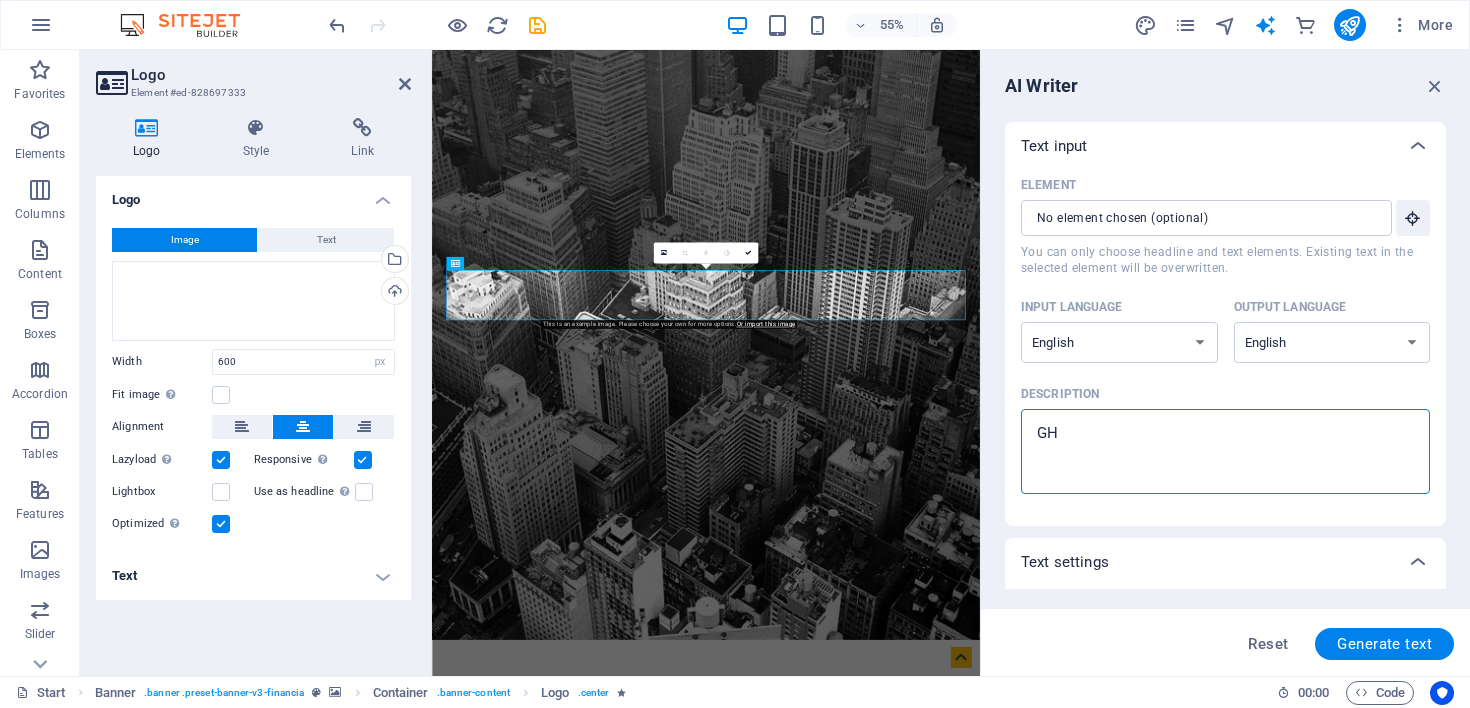 type on "GH" 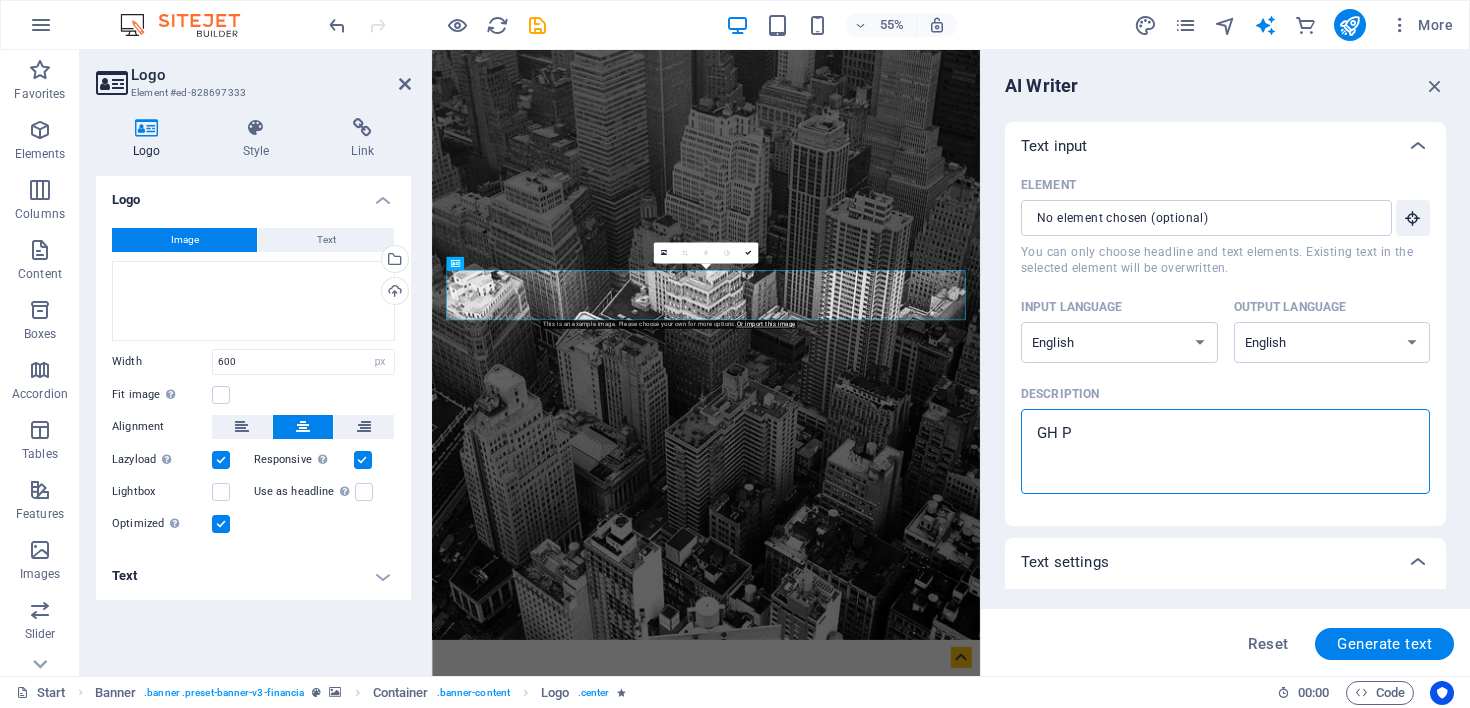 type on "GH Pr" 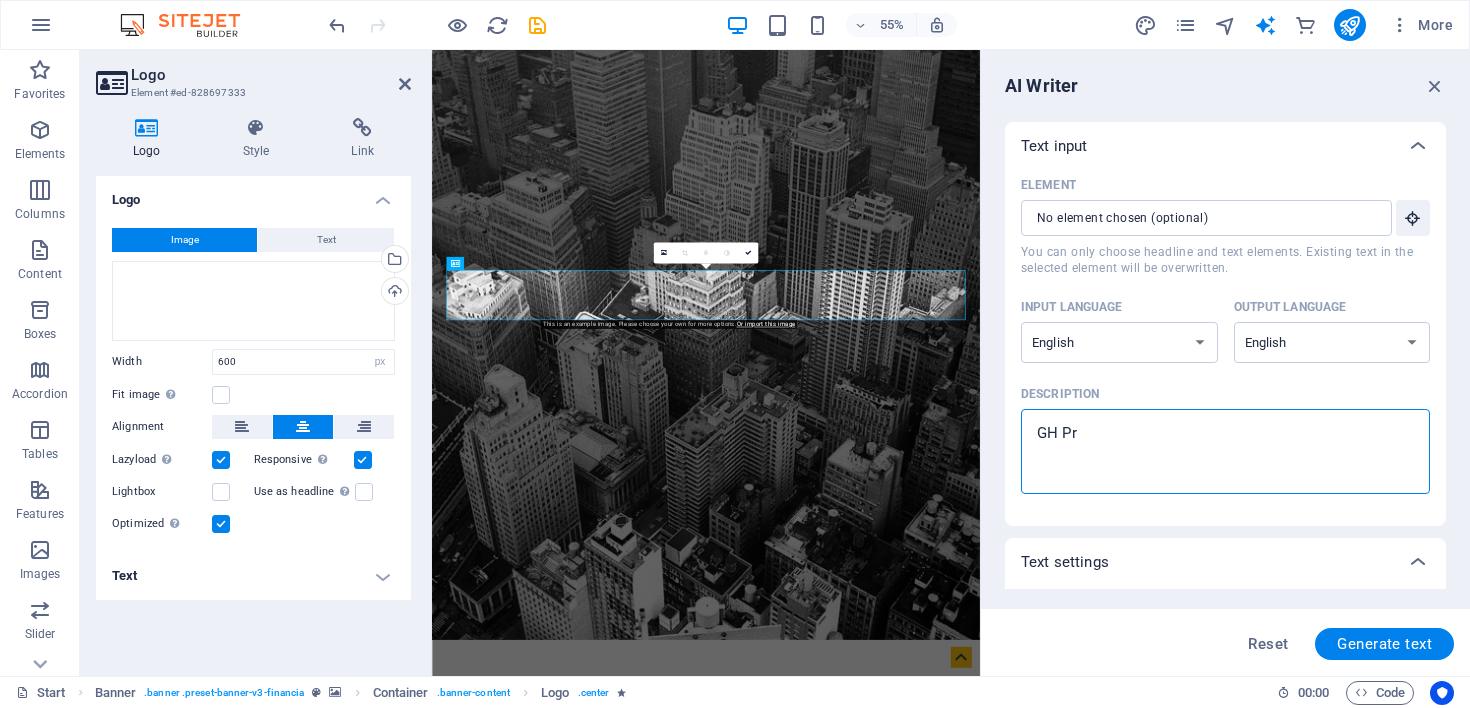 type on "GH Pro" 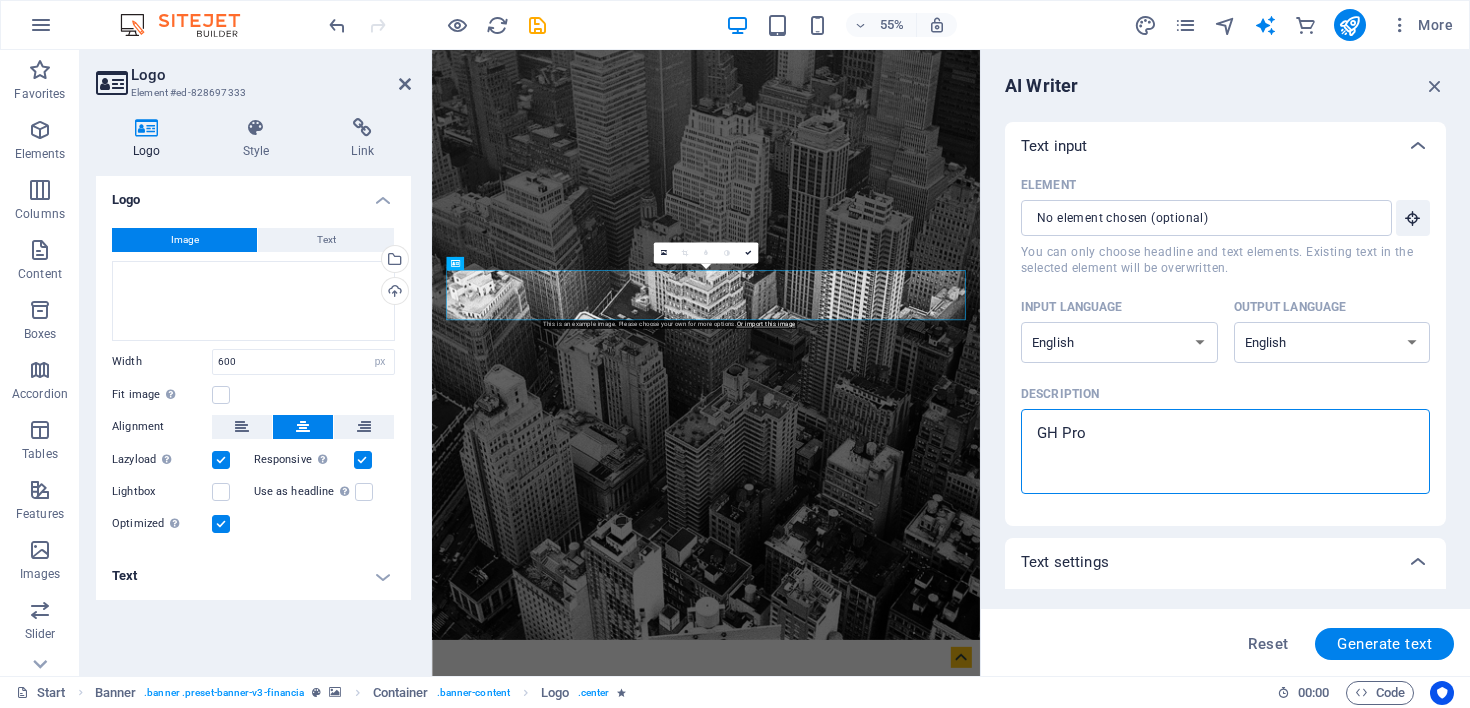 type on "GH Prof" 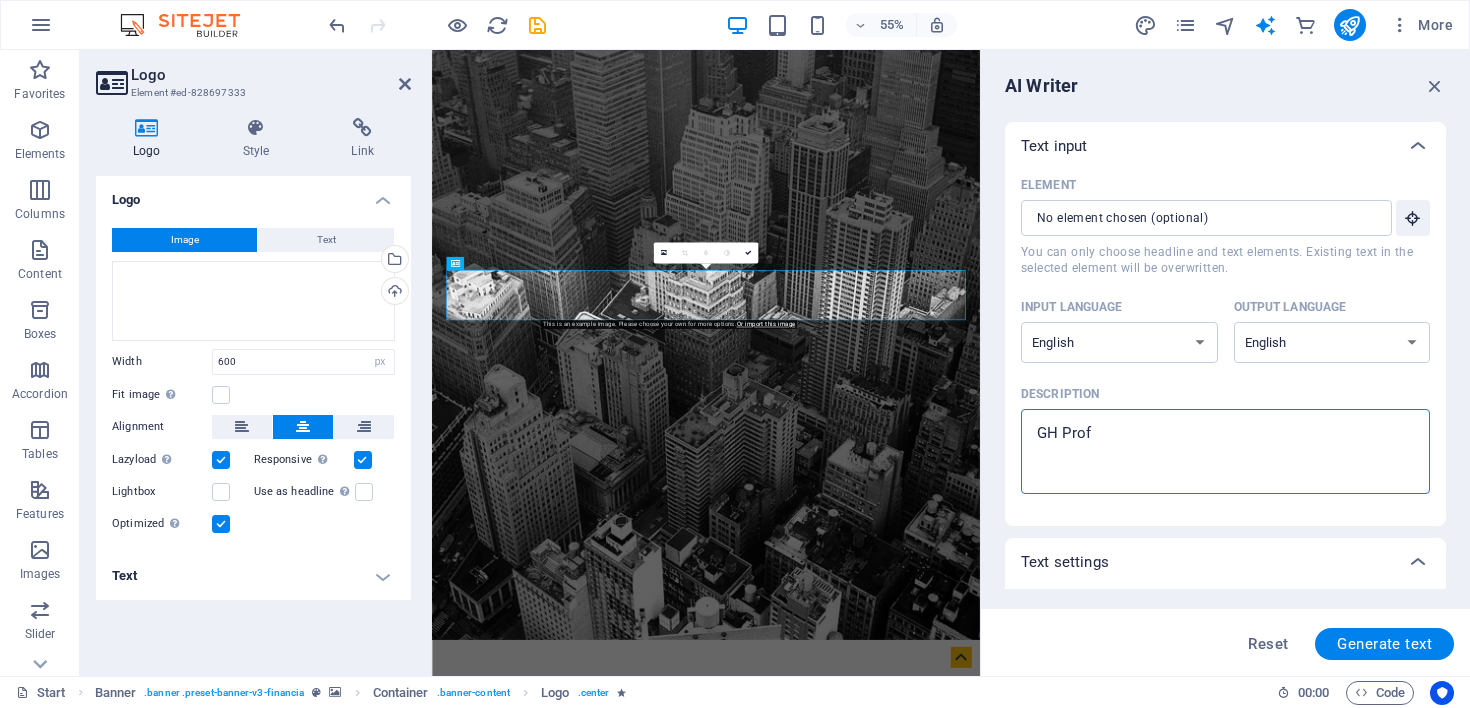 type on "GH Profe" 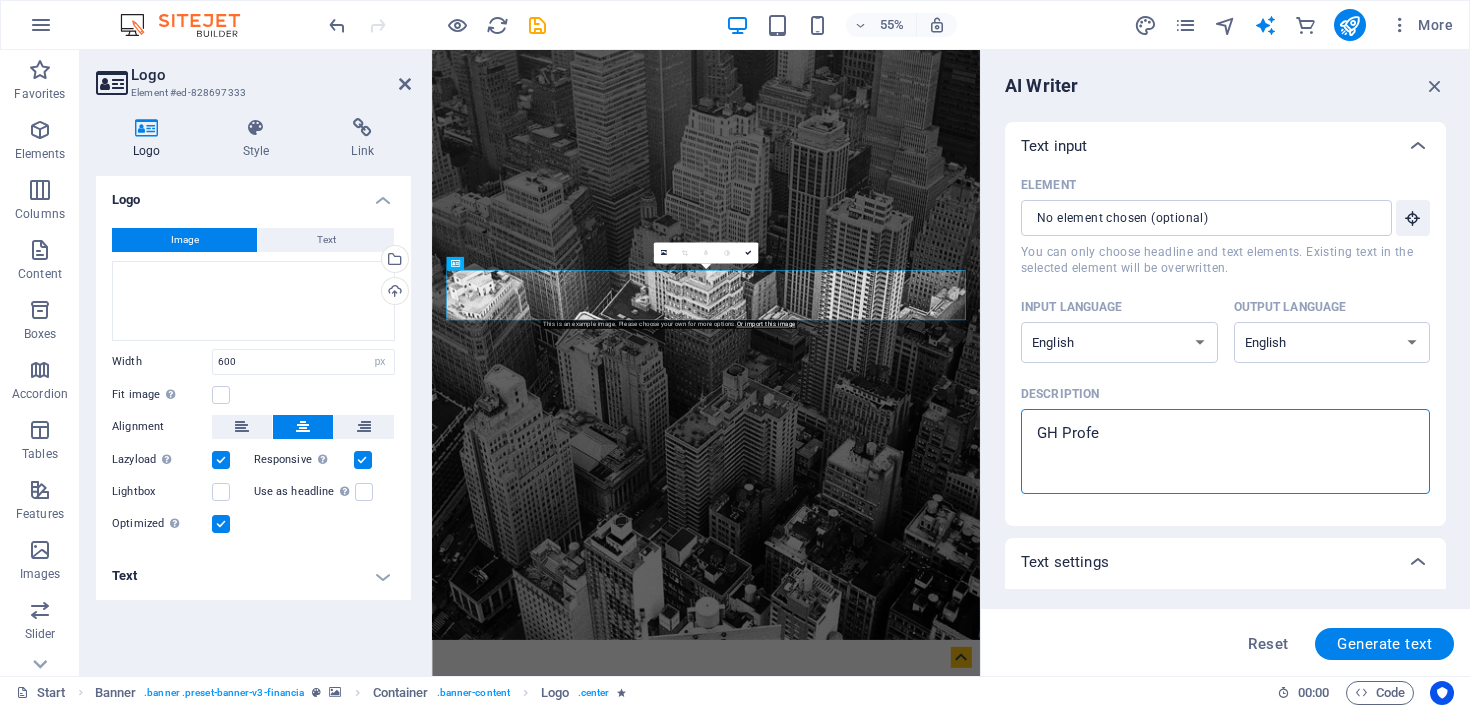 type on "GH Profes" 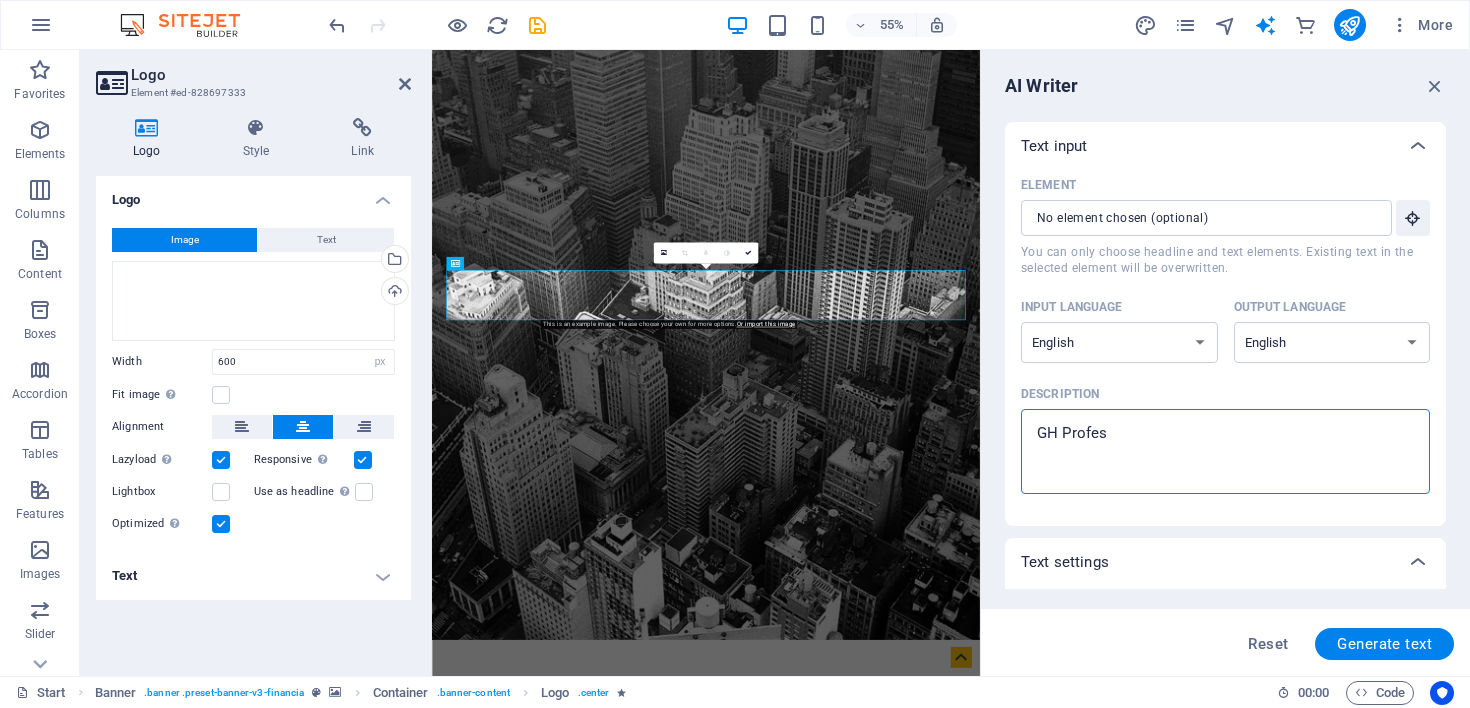type on "GH Profess" 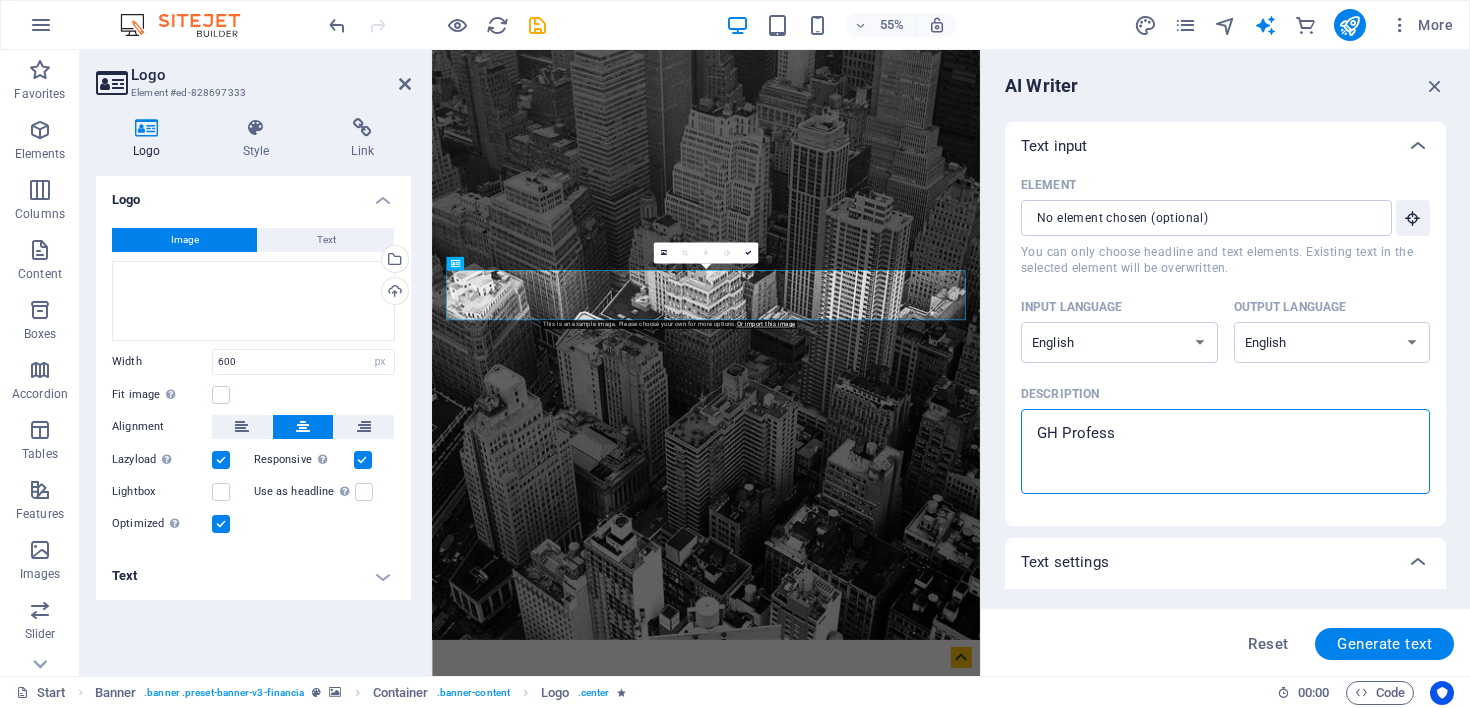 type on "GH Professi" 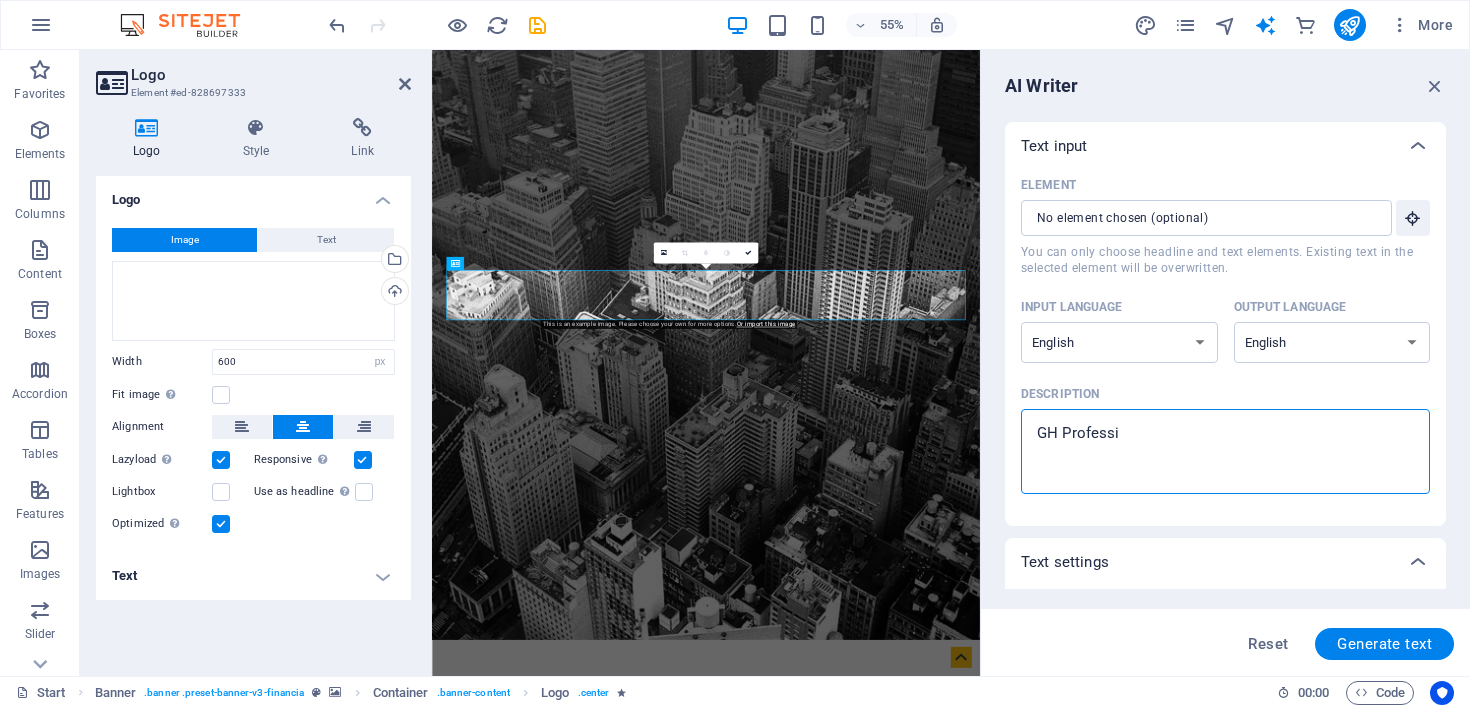 type on "x" 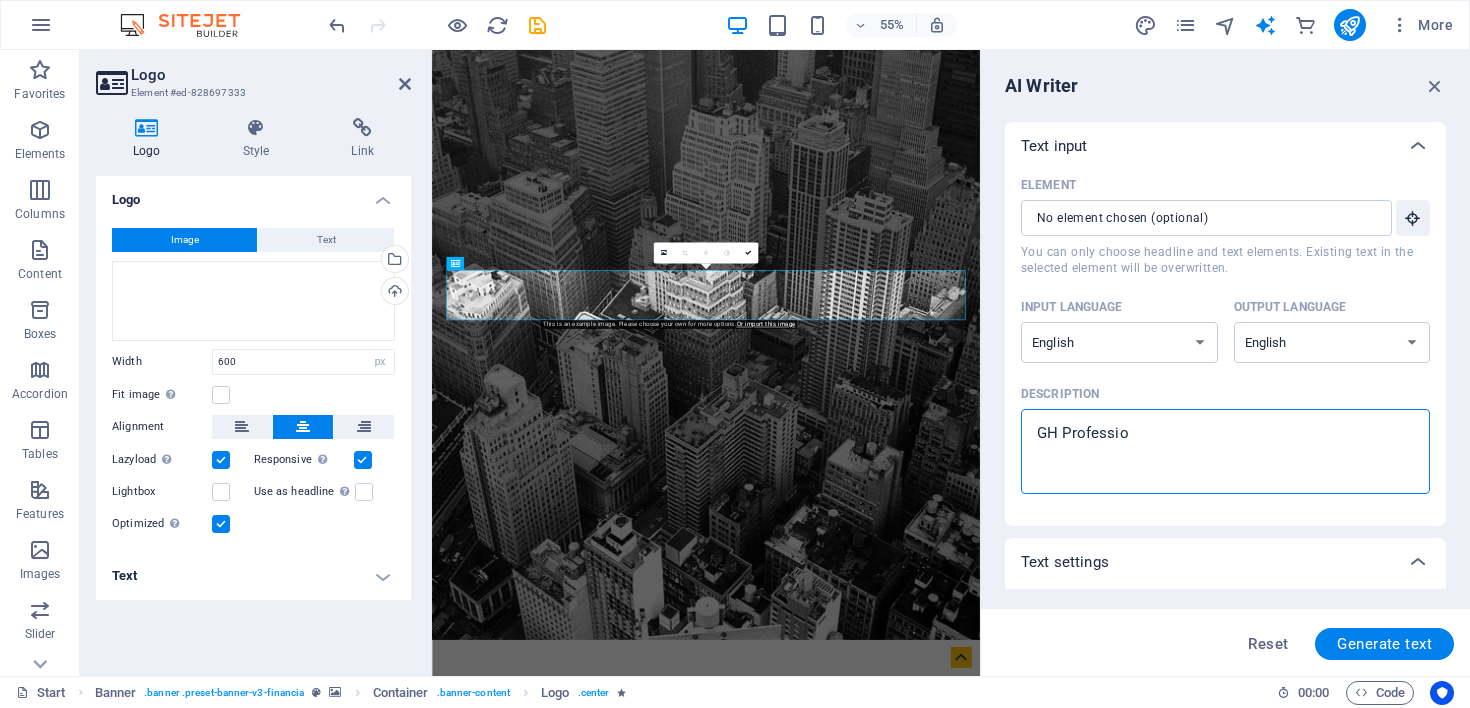 type on "GH Profession" 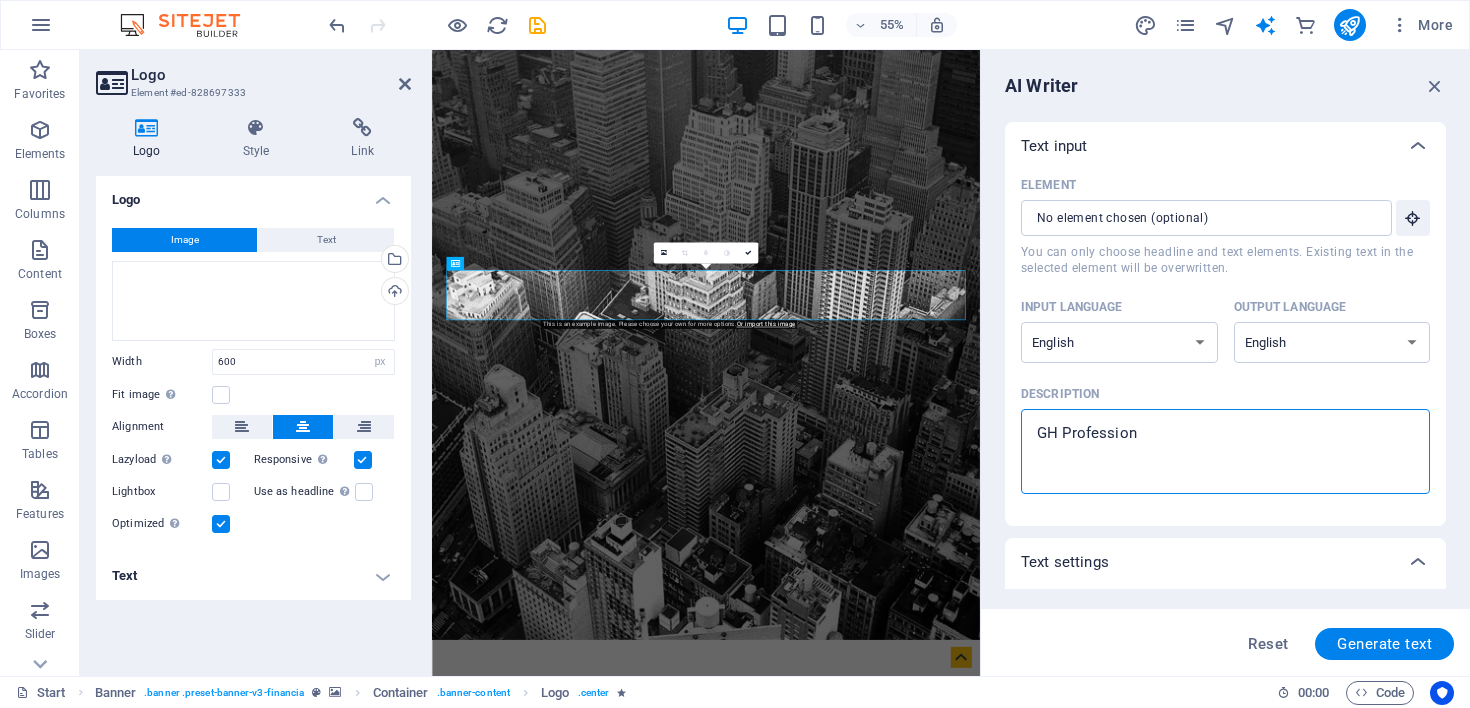 type on "GH Professiona" 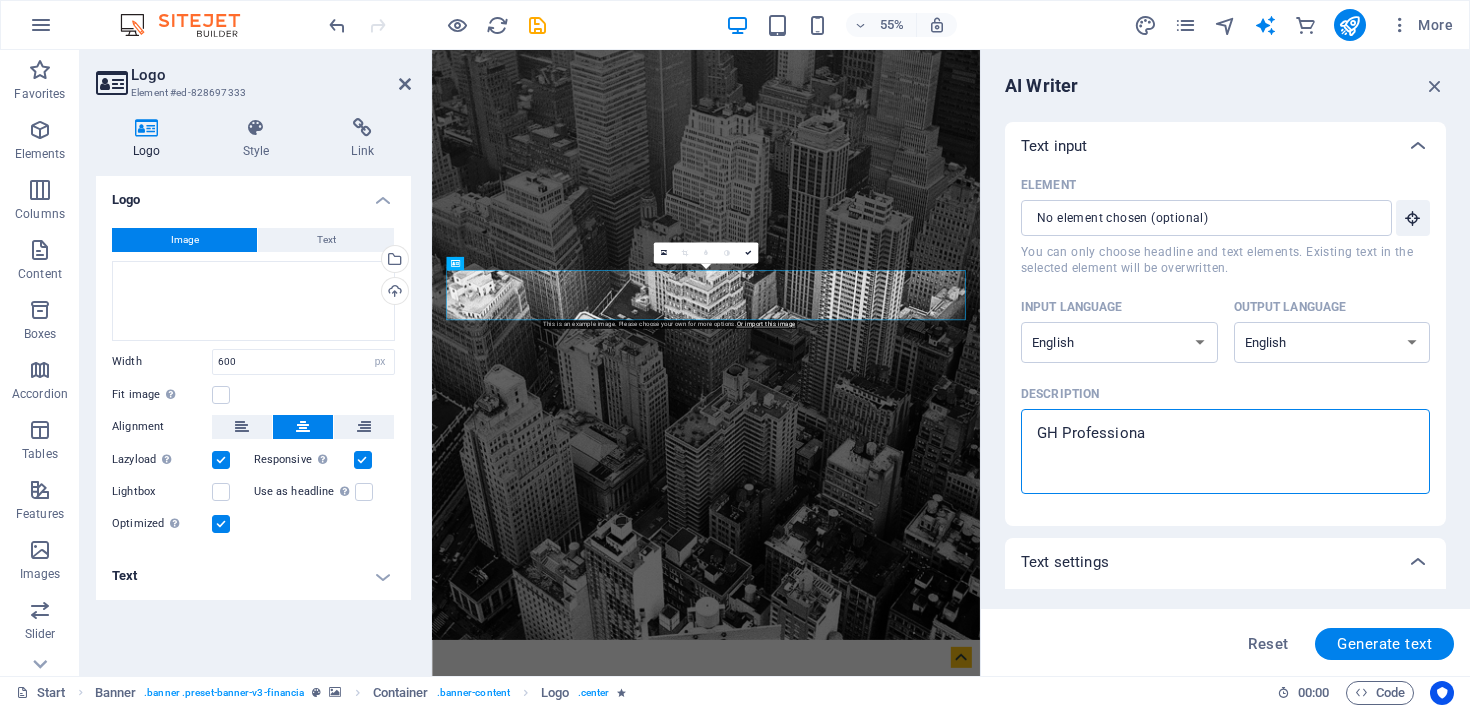 type on "GH Professional" 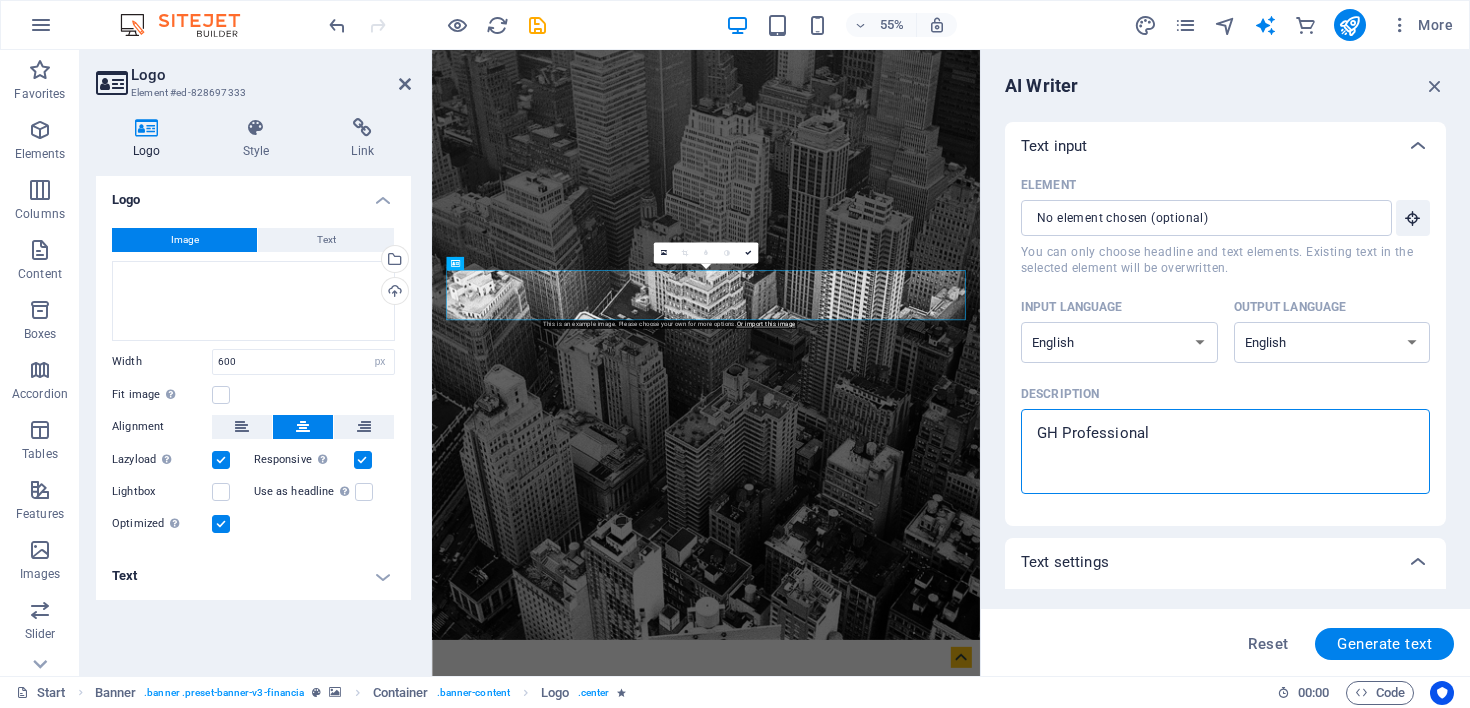 type on "GH Professional" 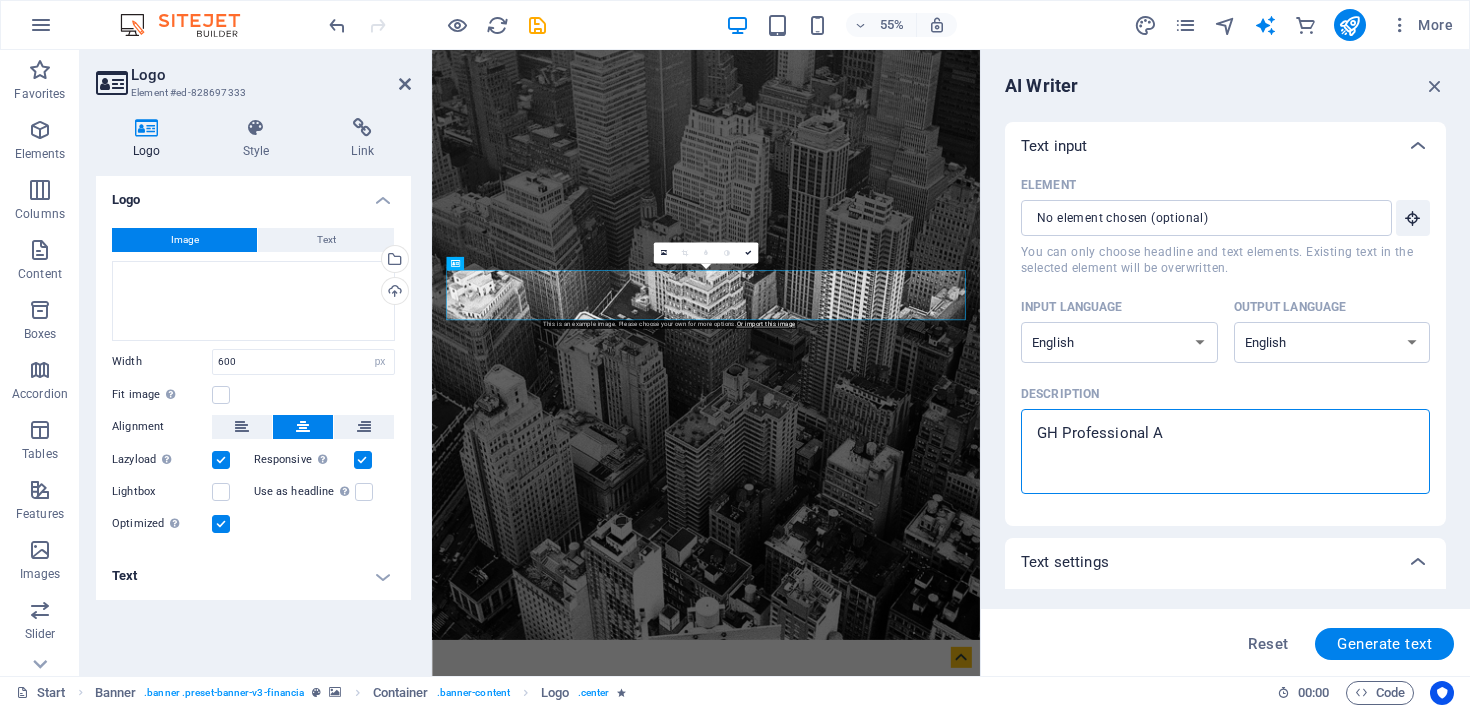type on "GH Professional Ac" 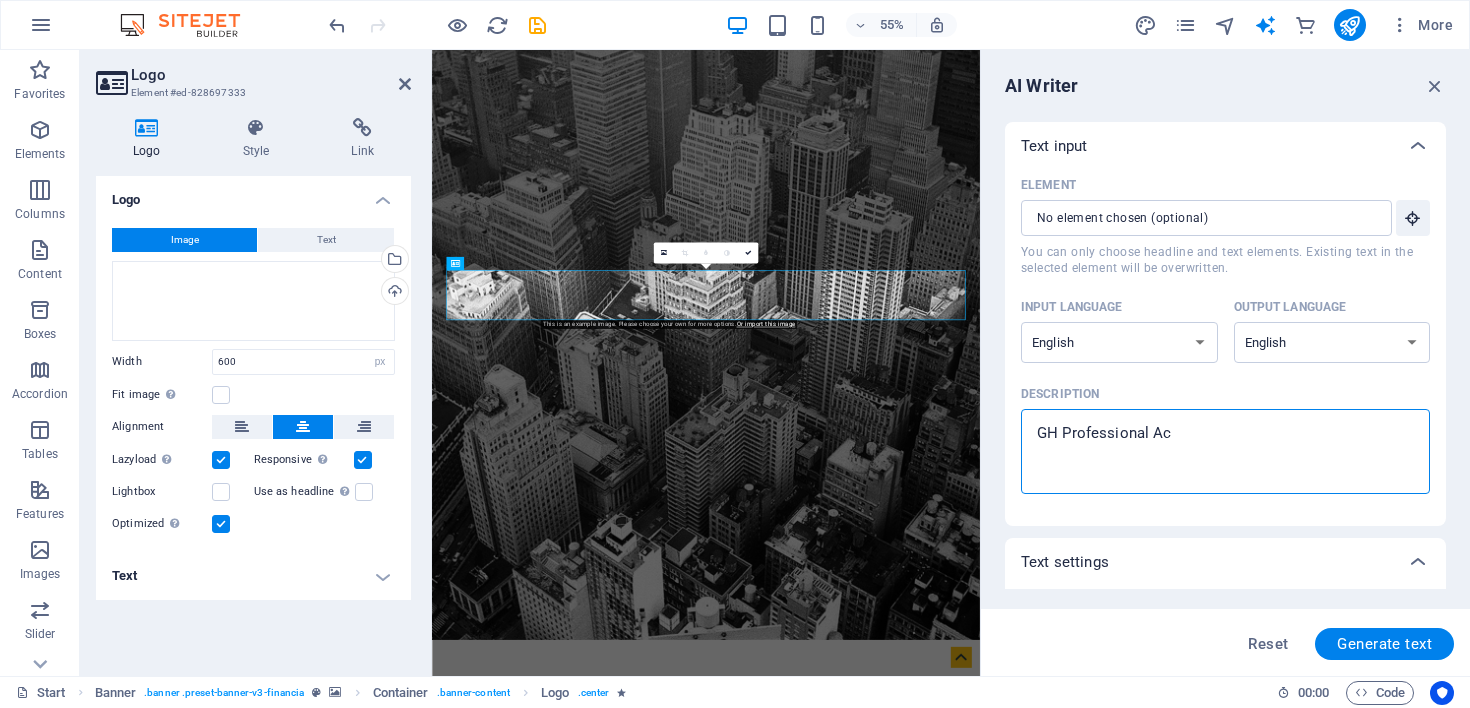 type on "GH Professional Acc" 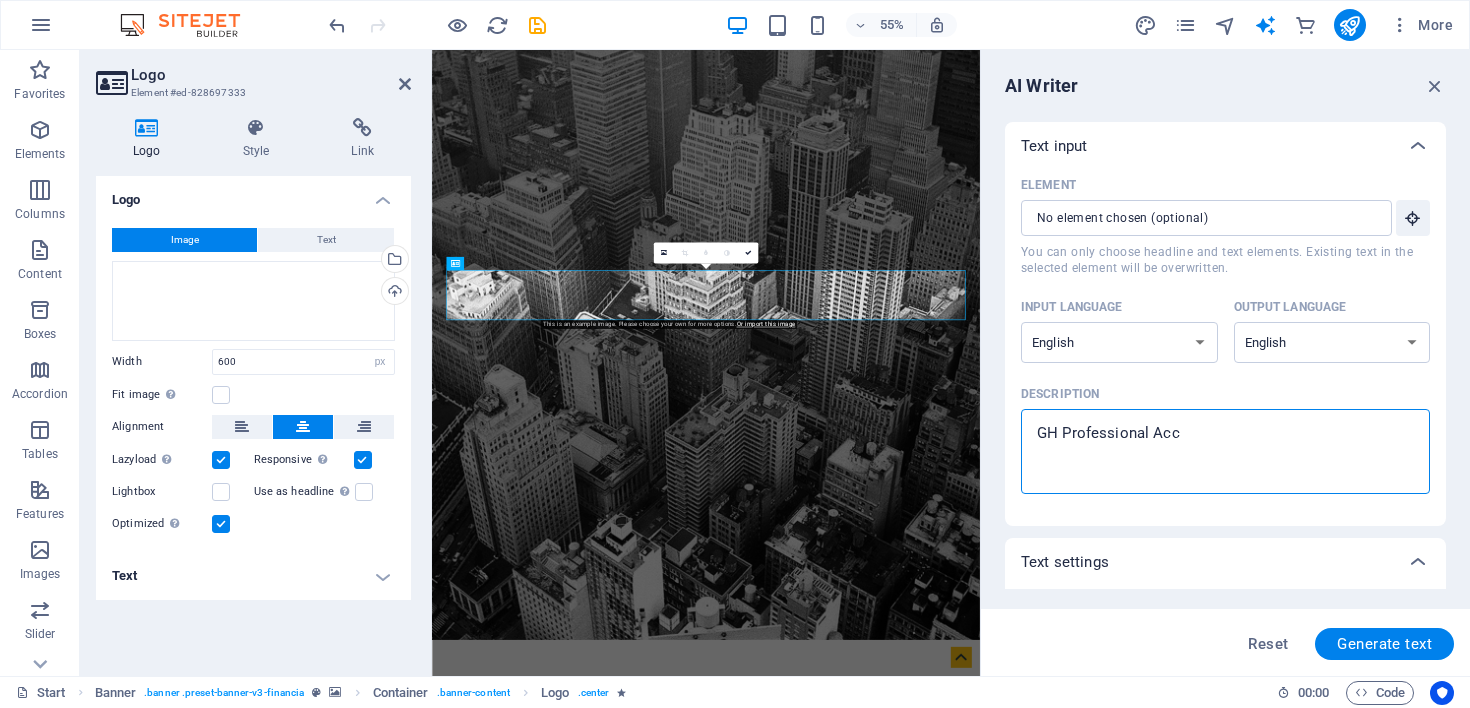 type on "GH Professional Accu" 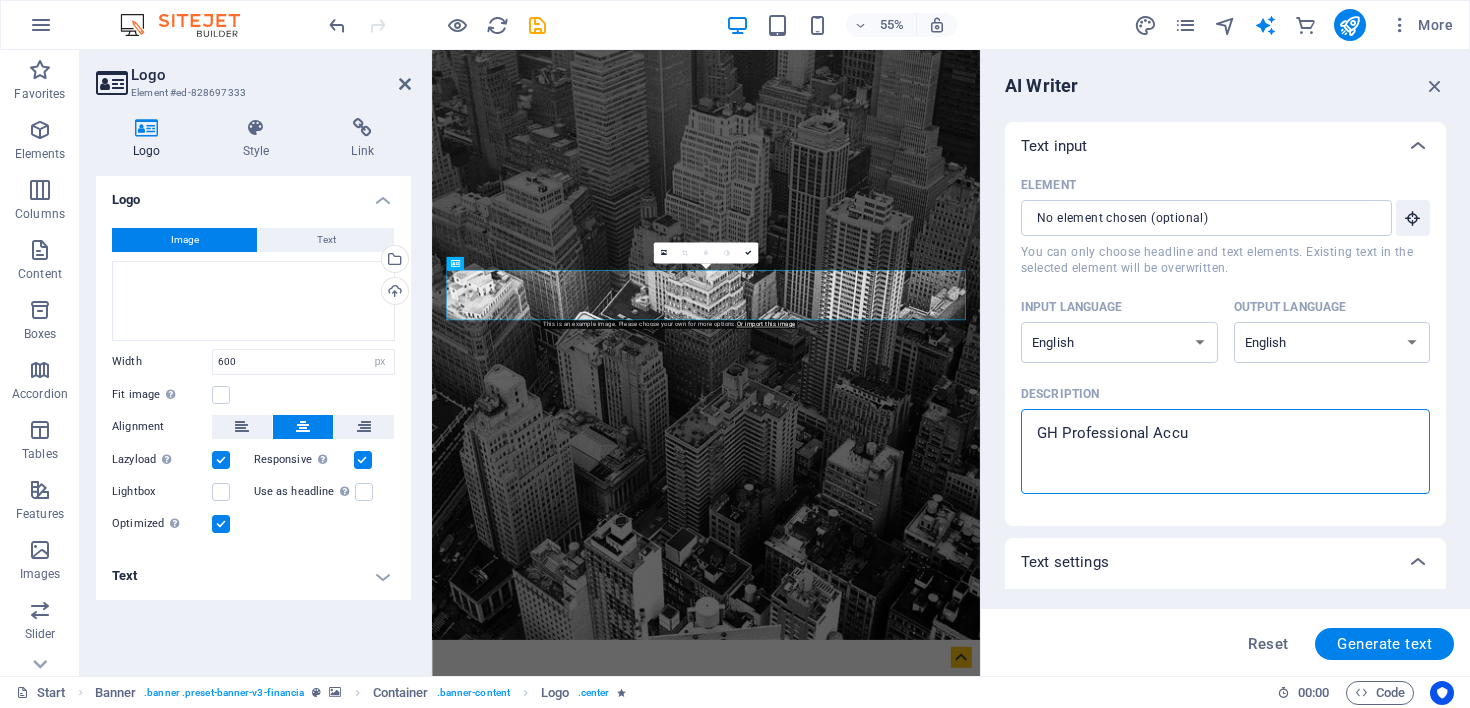 type on "GH Professional Accun" 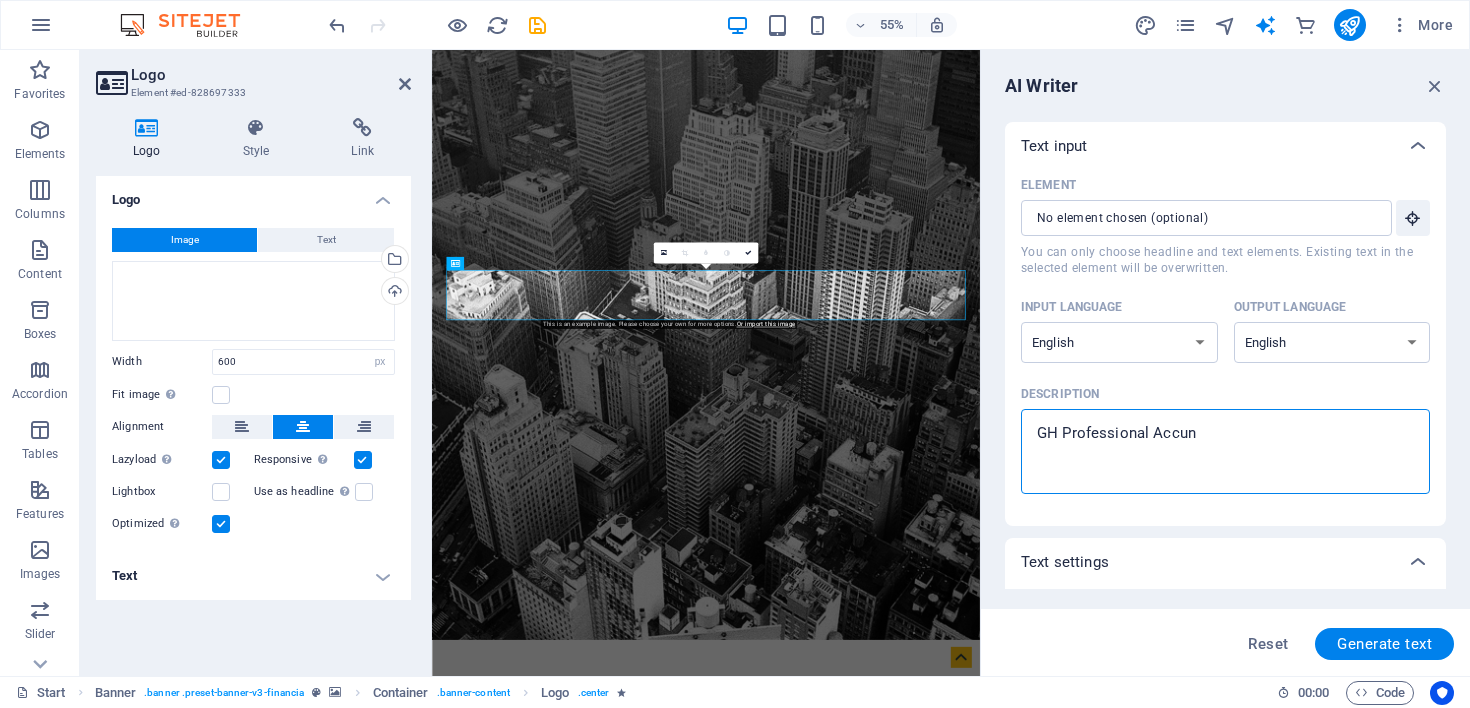type on "GH Professional Accunt" 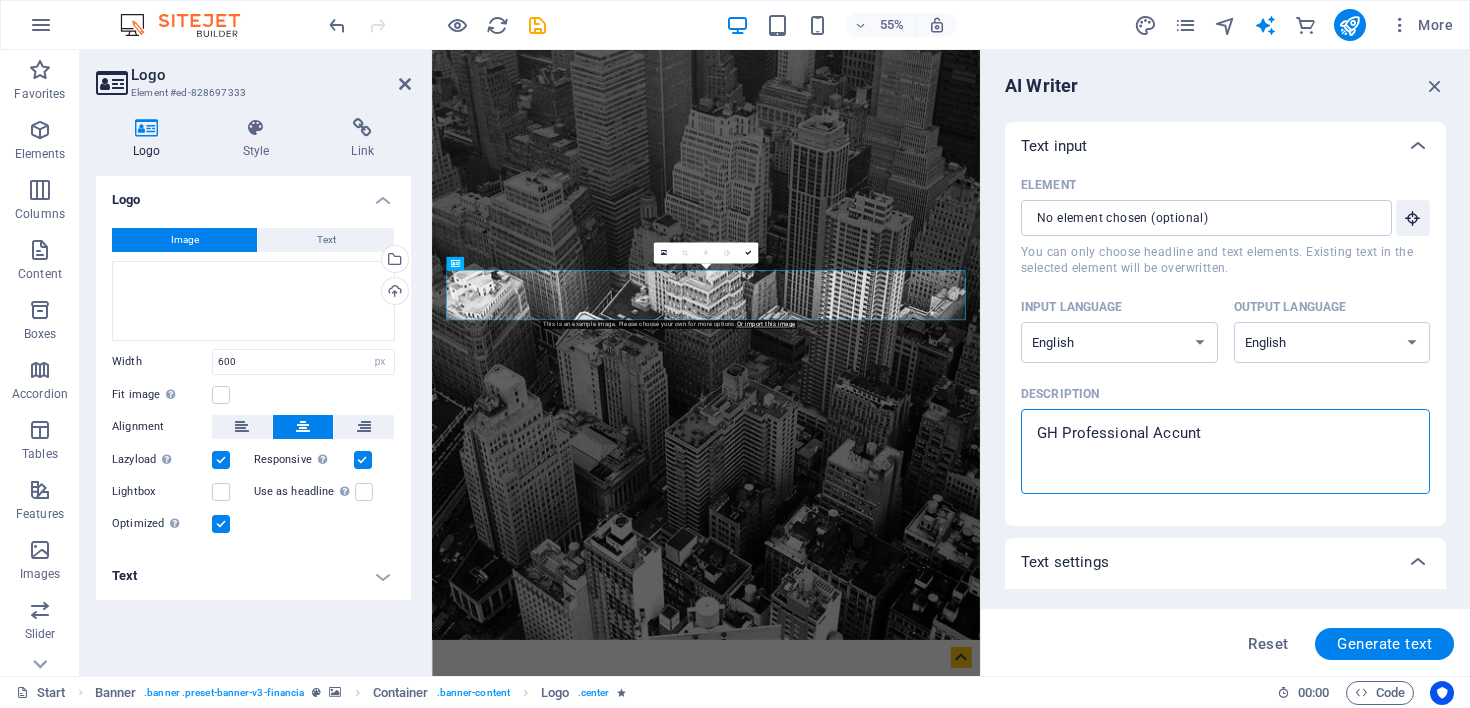 type on "GH Professional Accunta" 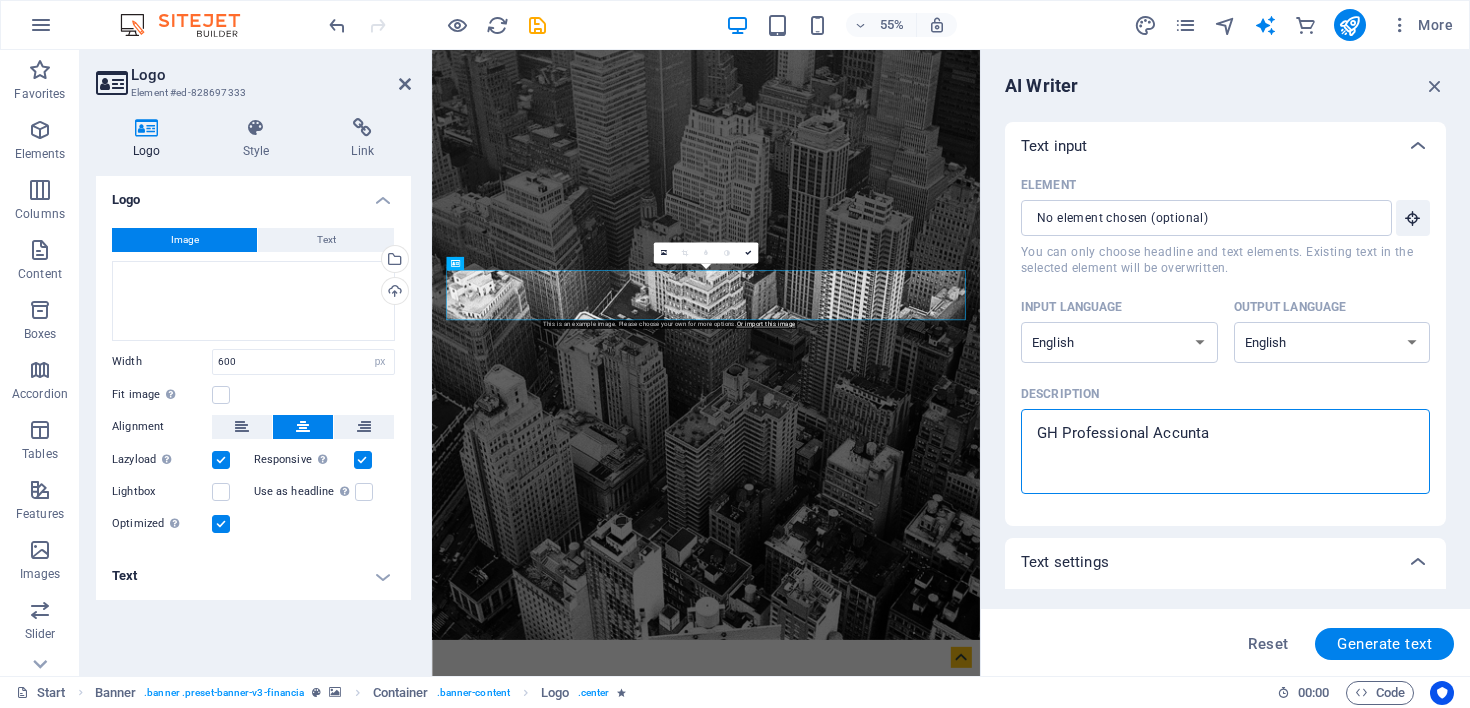 type on "GH Professional Accuntan" 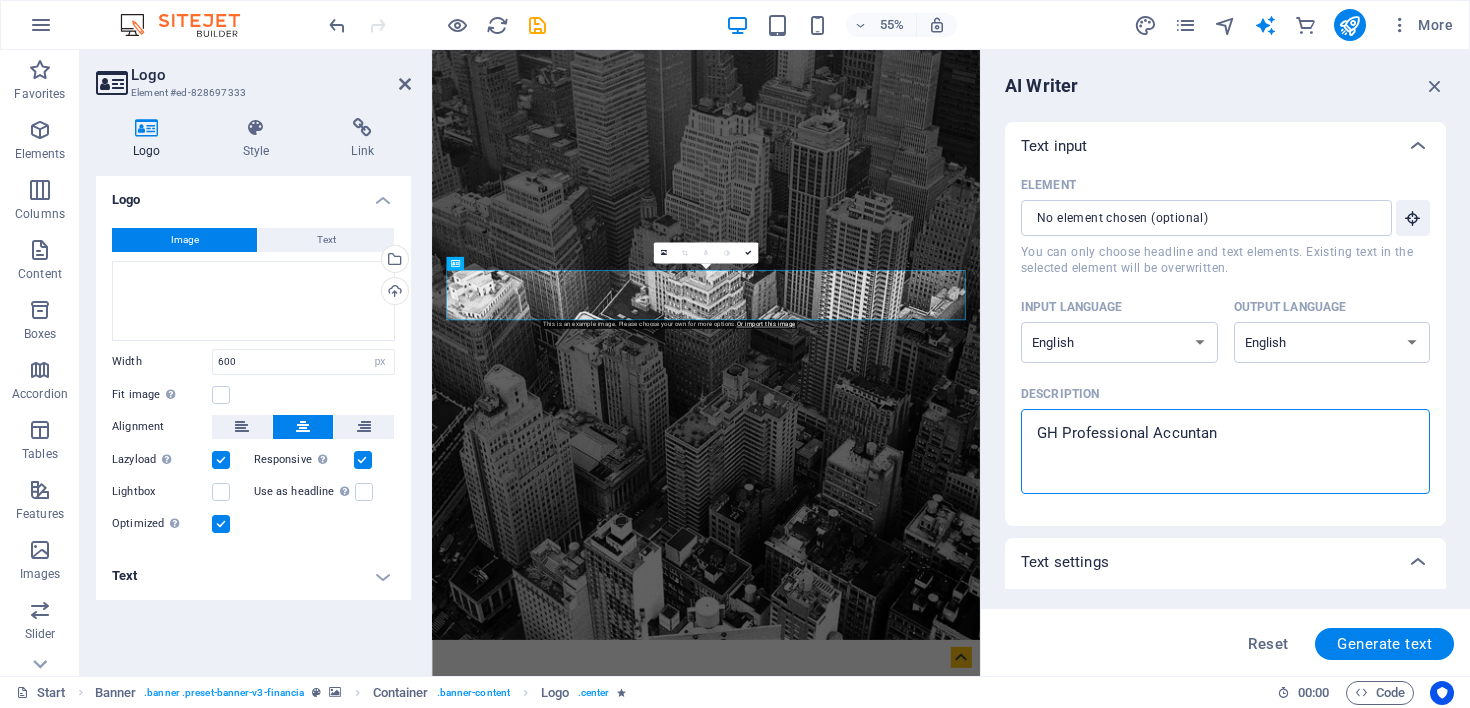 type on "GH Professional Accuntant" 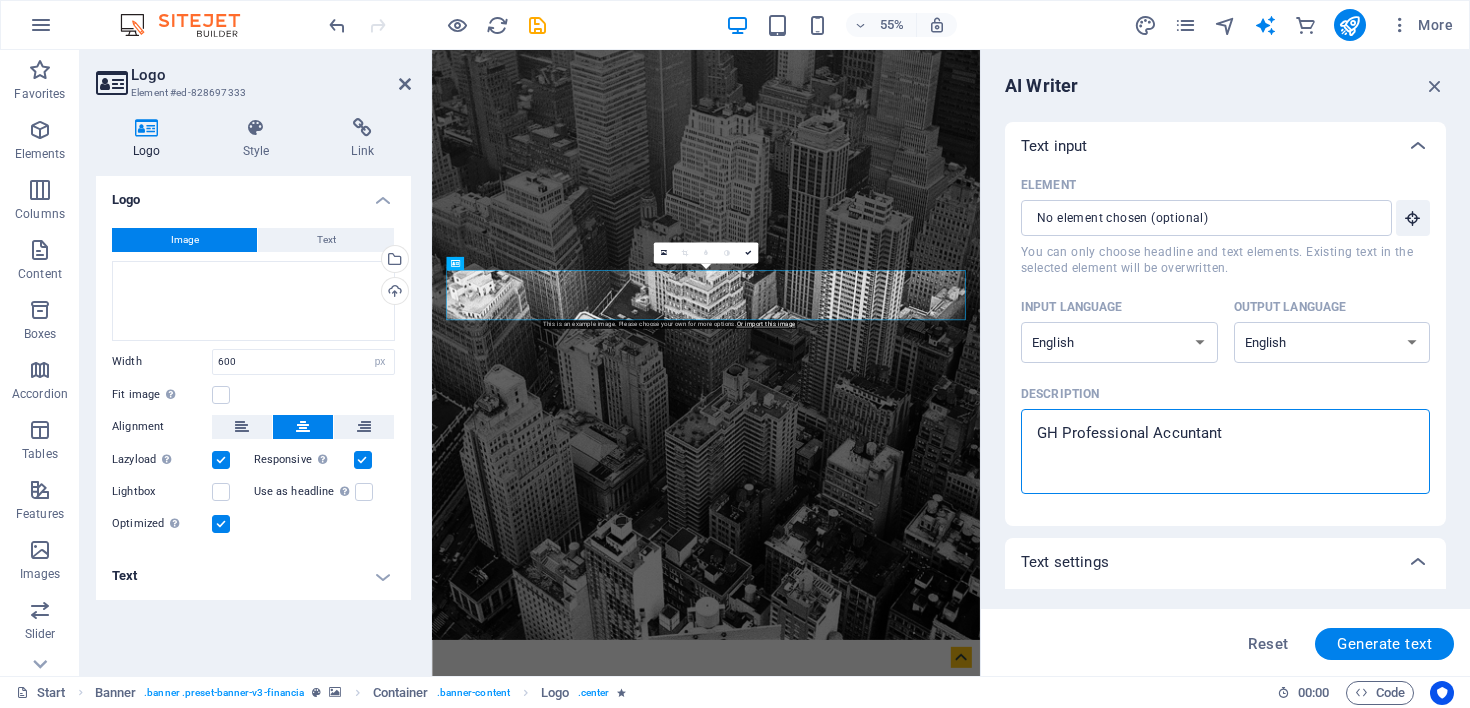 type on "GH Professional A" 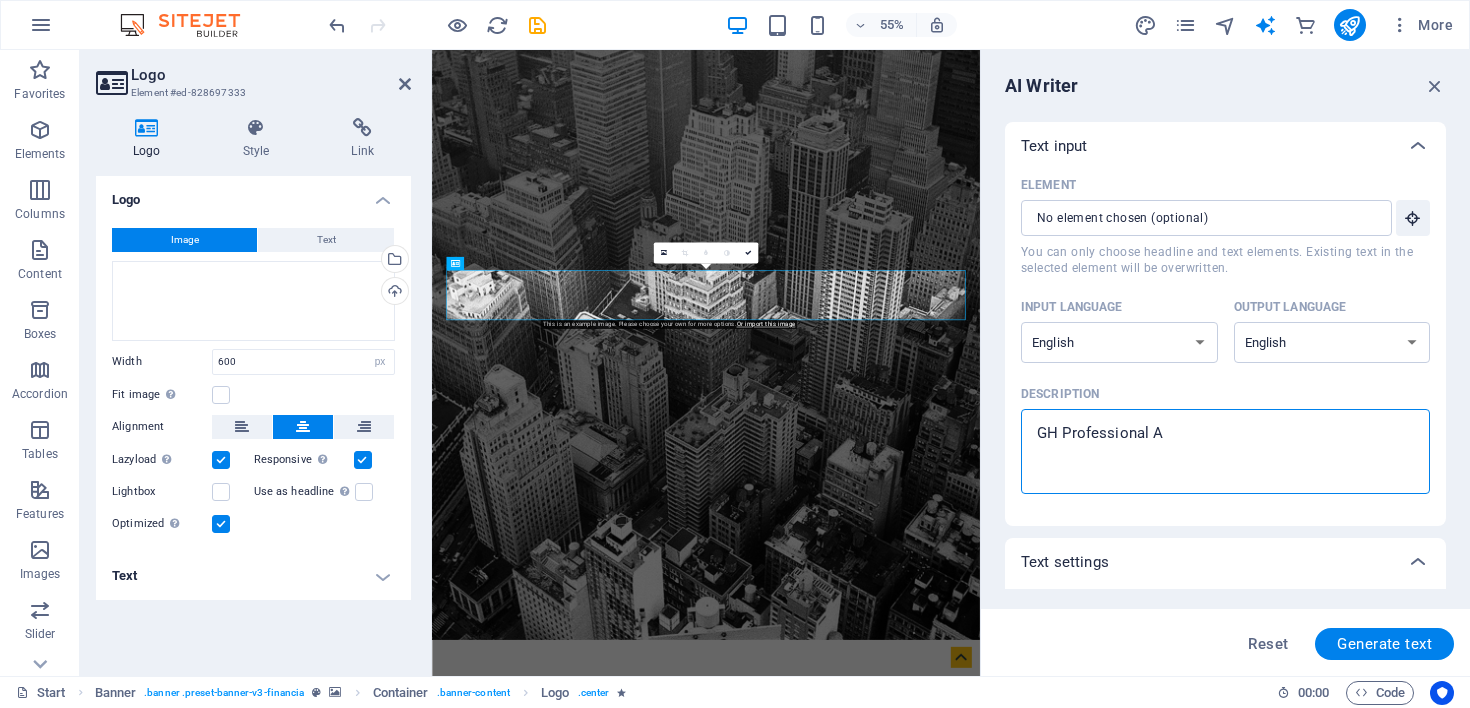 type on "GH Professional Ac" 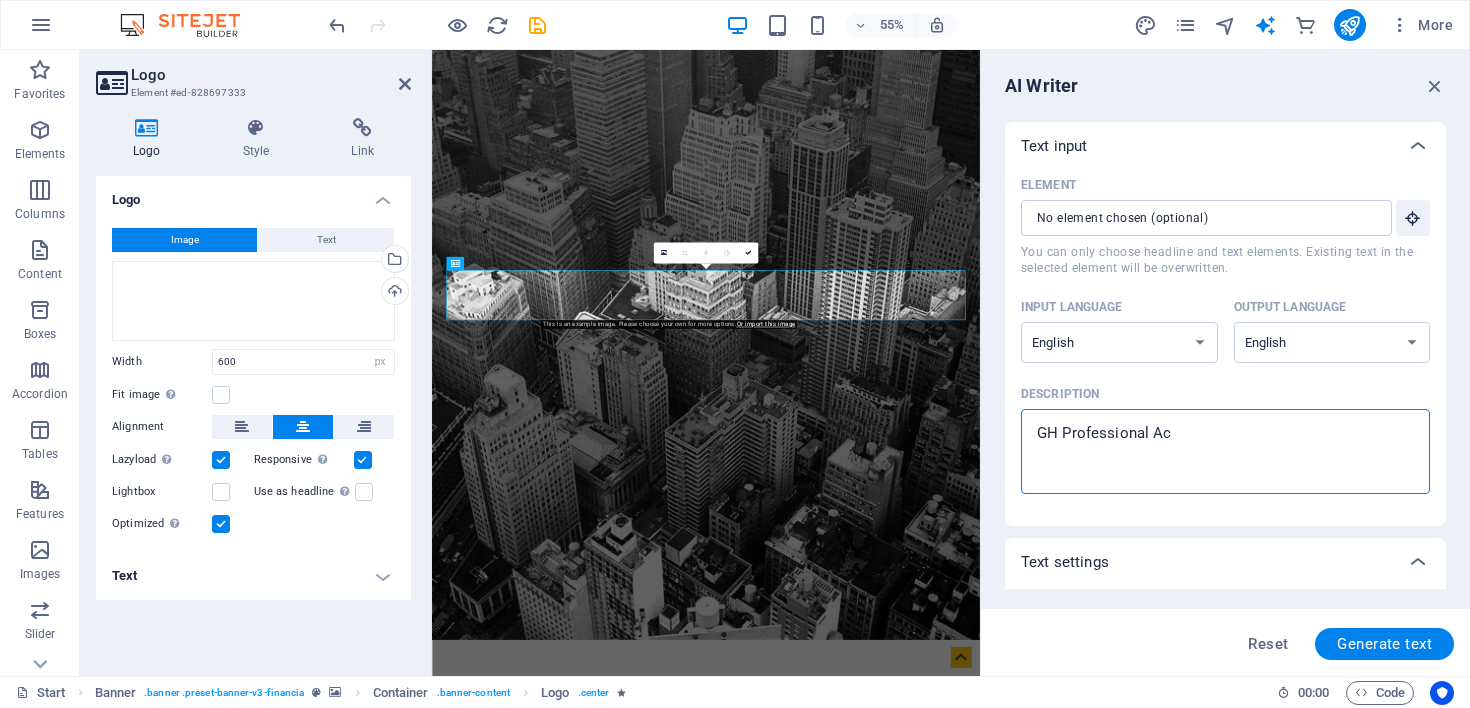 type on "GH Professional Acc" 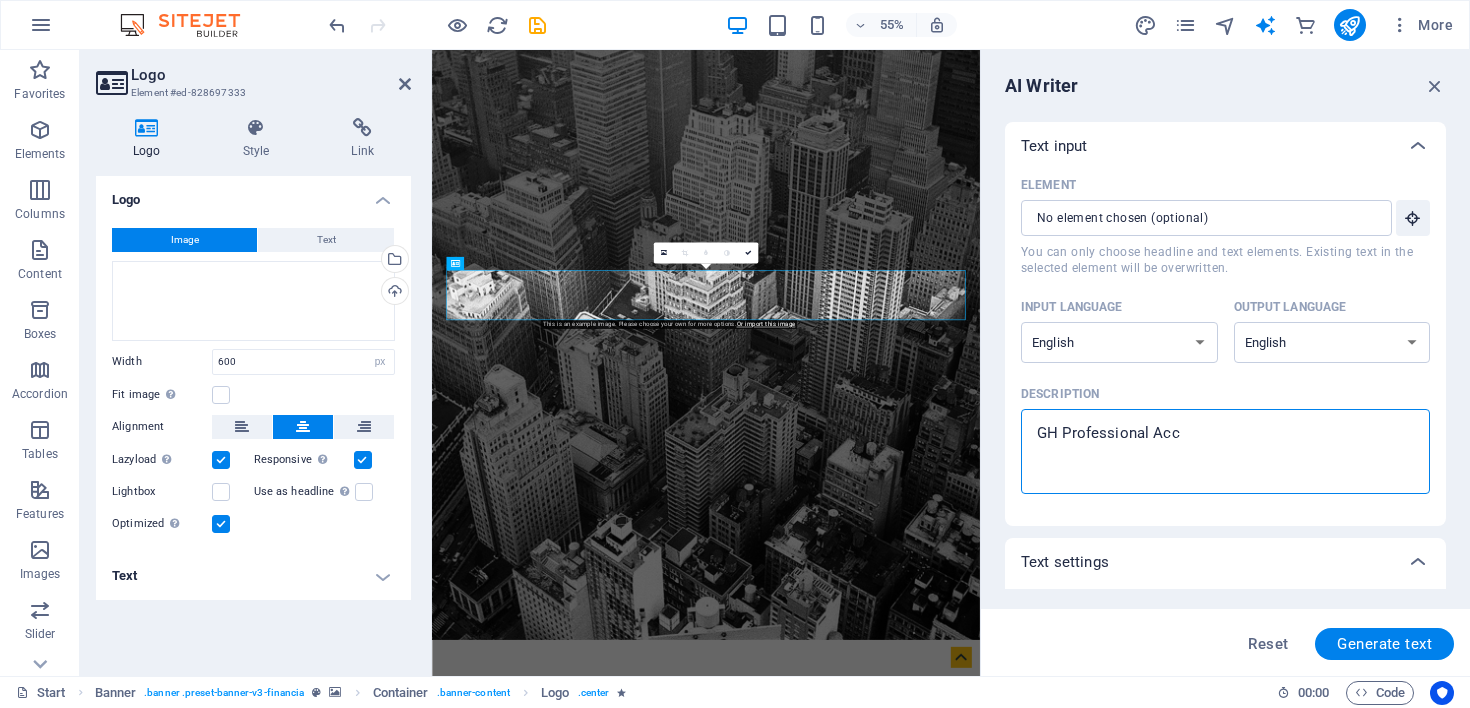 type on "GH Professional Acco" 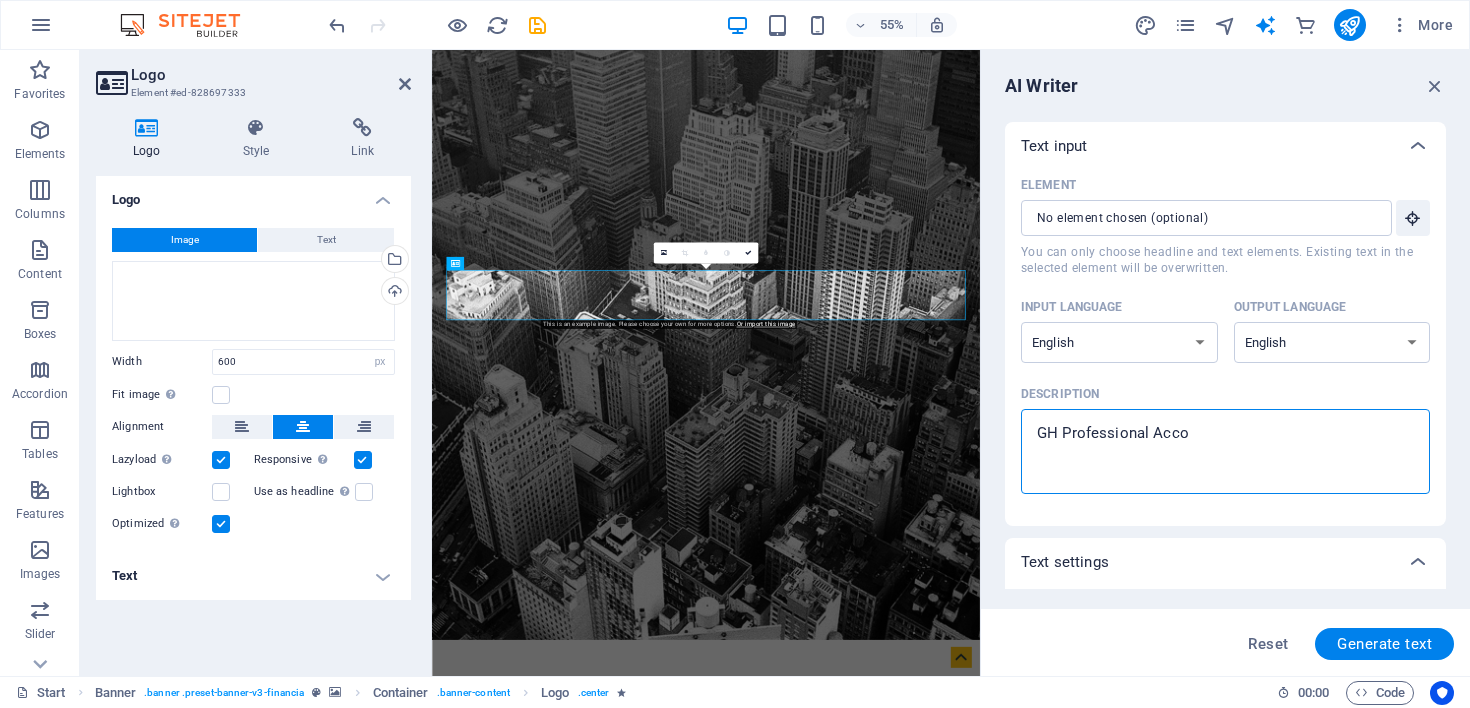type on "GH Professional Accou" 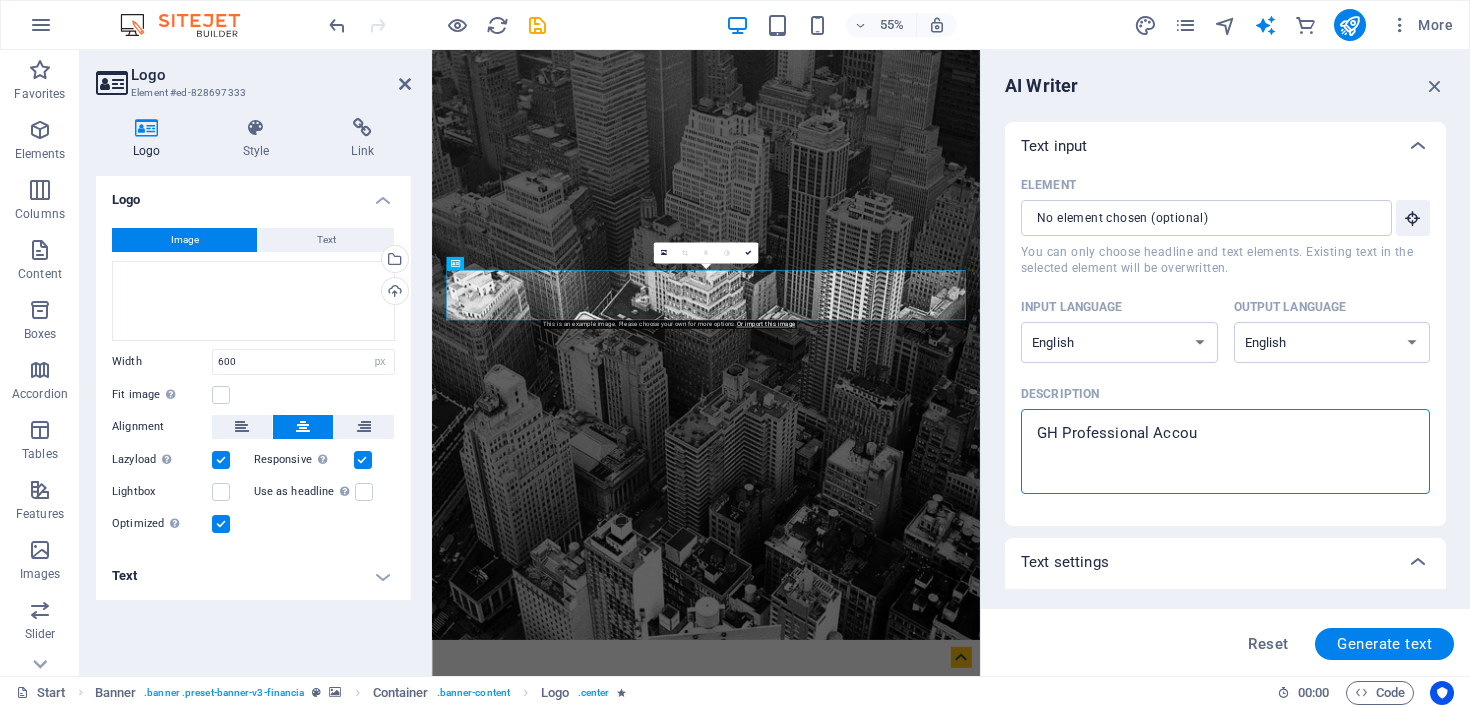 type on "GH Professional Accoun" 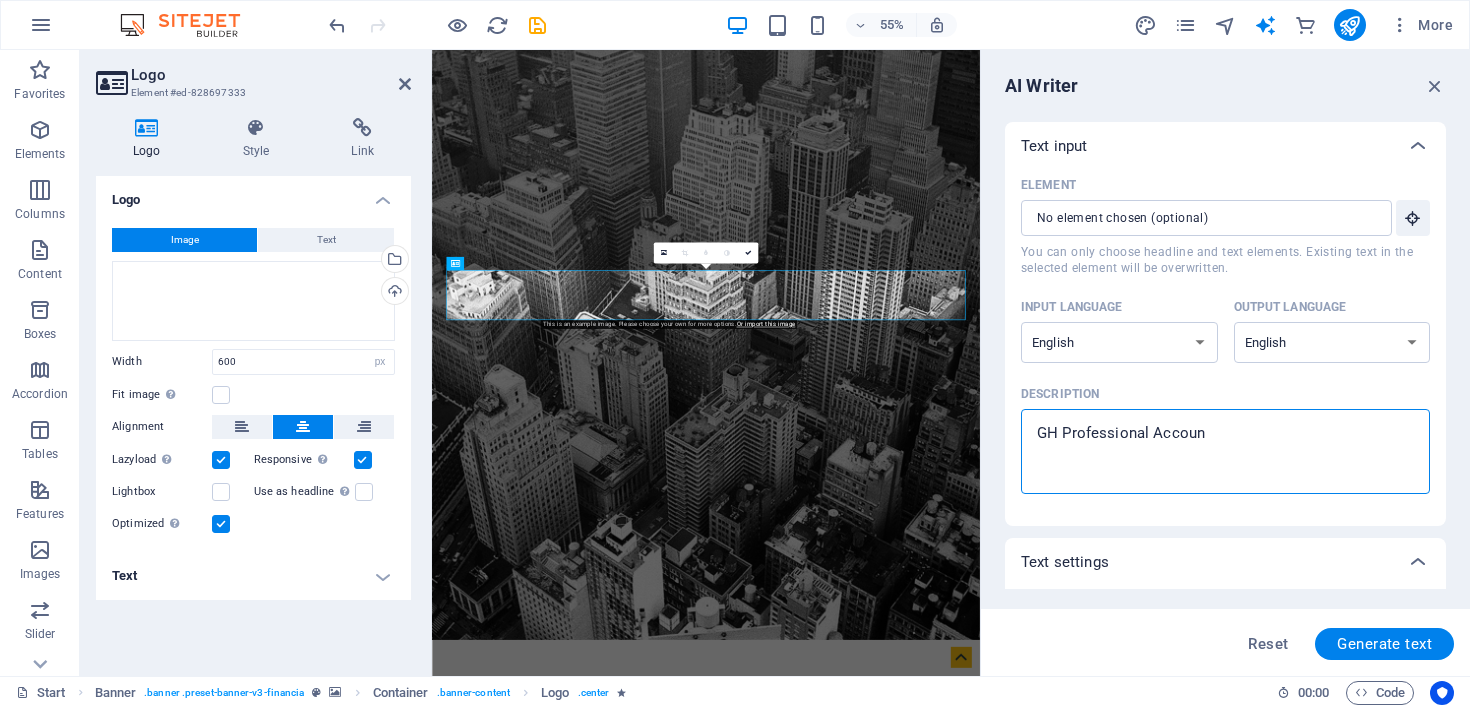 type on "GH Professional Account" 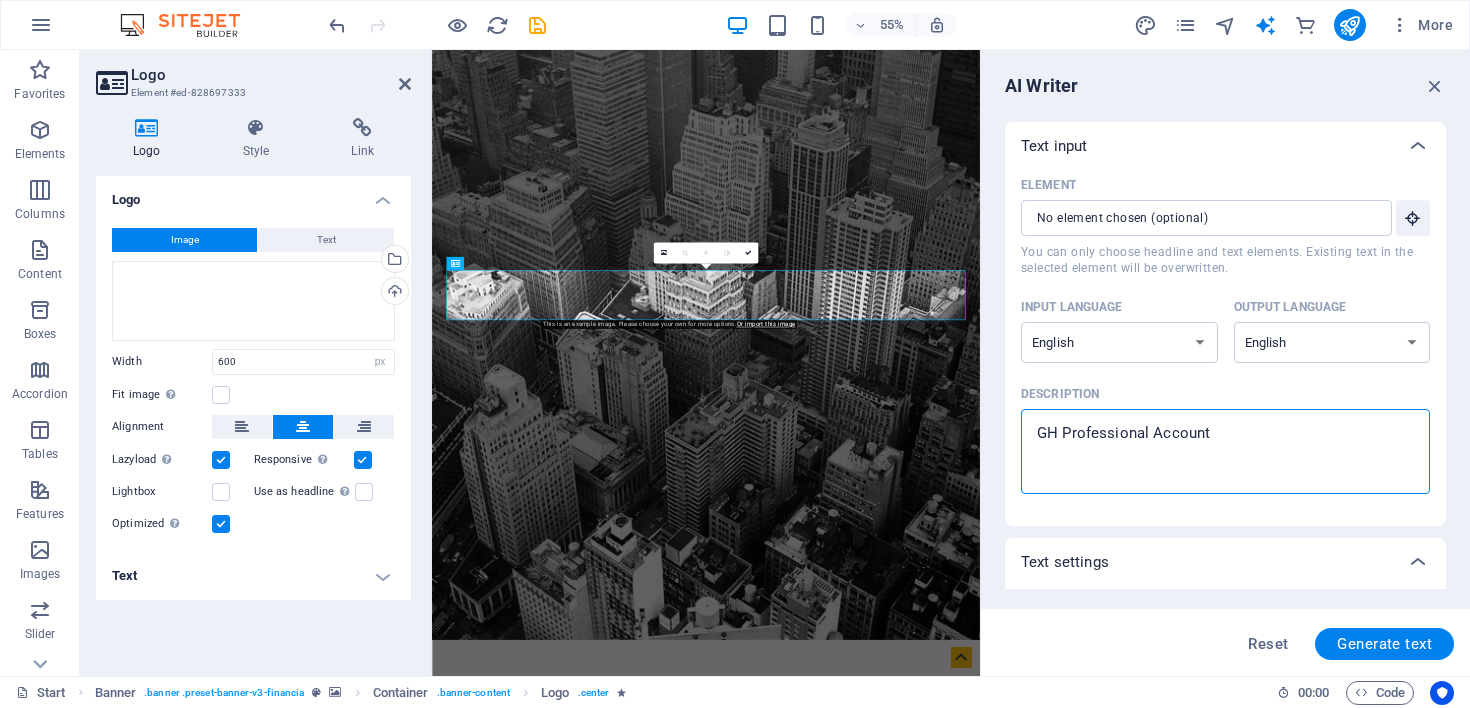 type on "GH Professional Accounta" 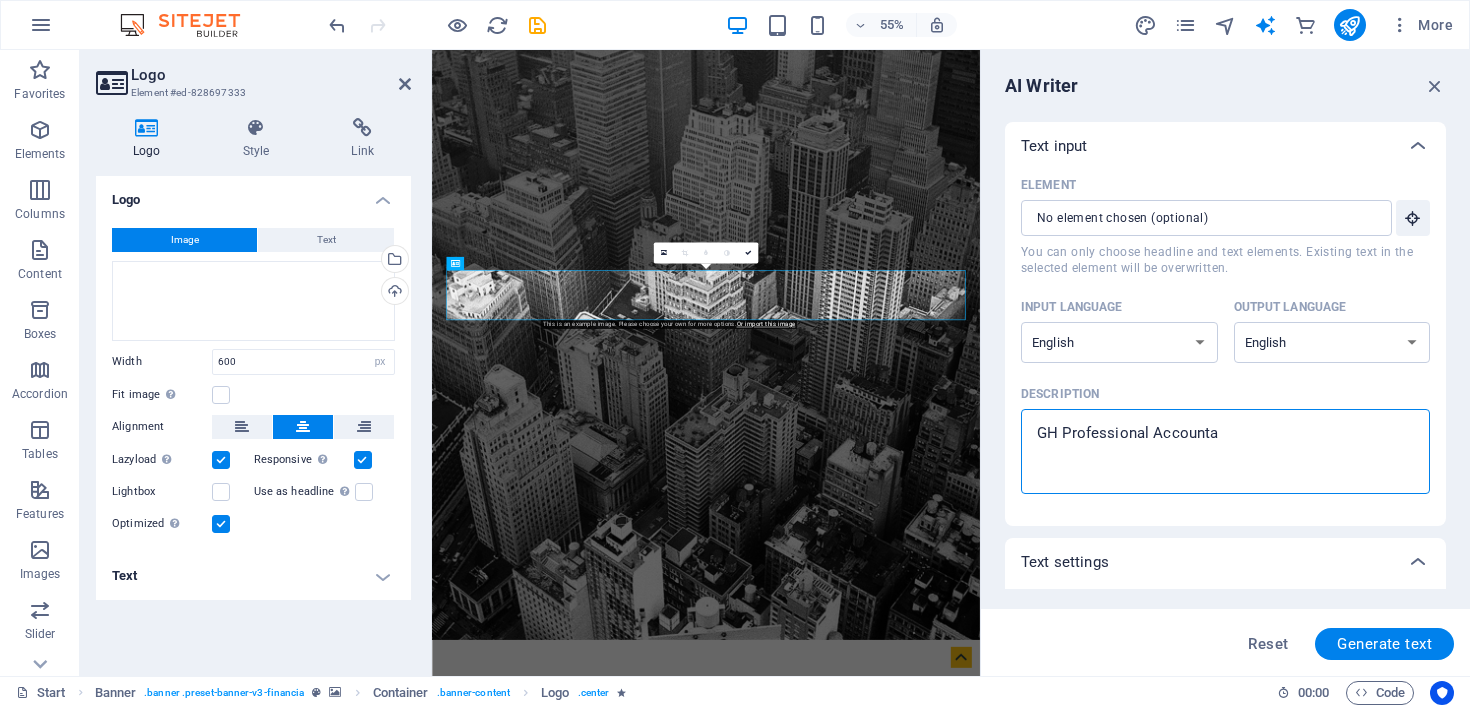 type on "GH Professional Accountan" 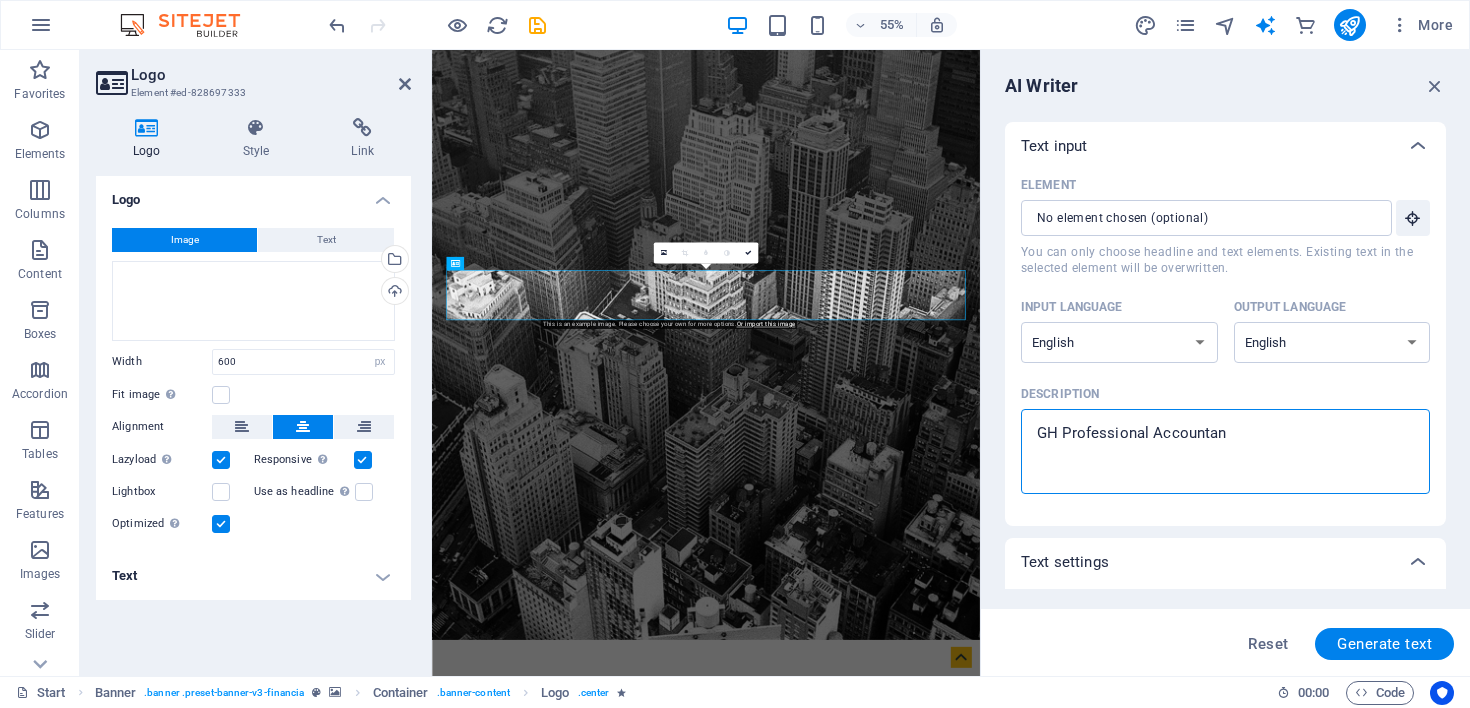 type on "GH Professional Accountant" 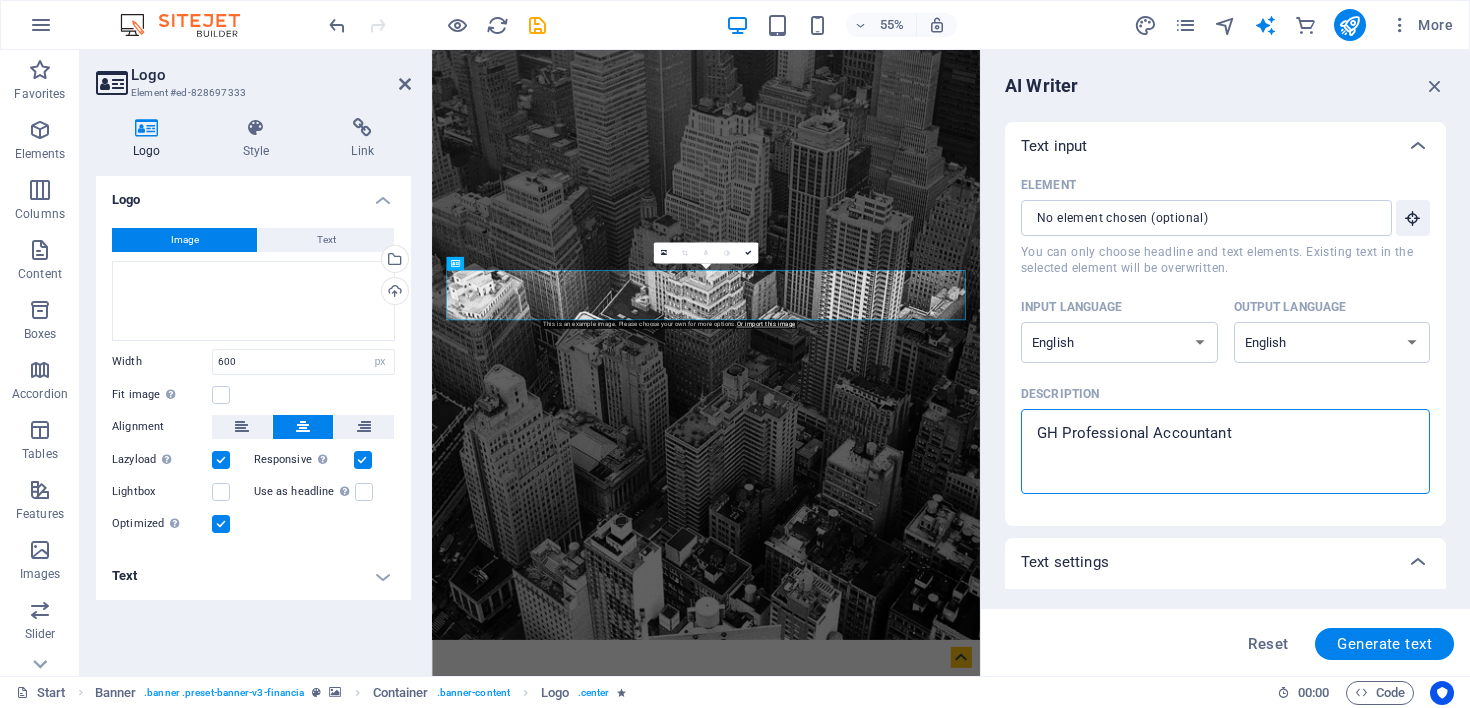 type on "GH Professional Accountants" 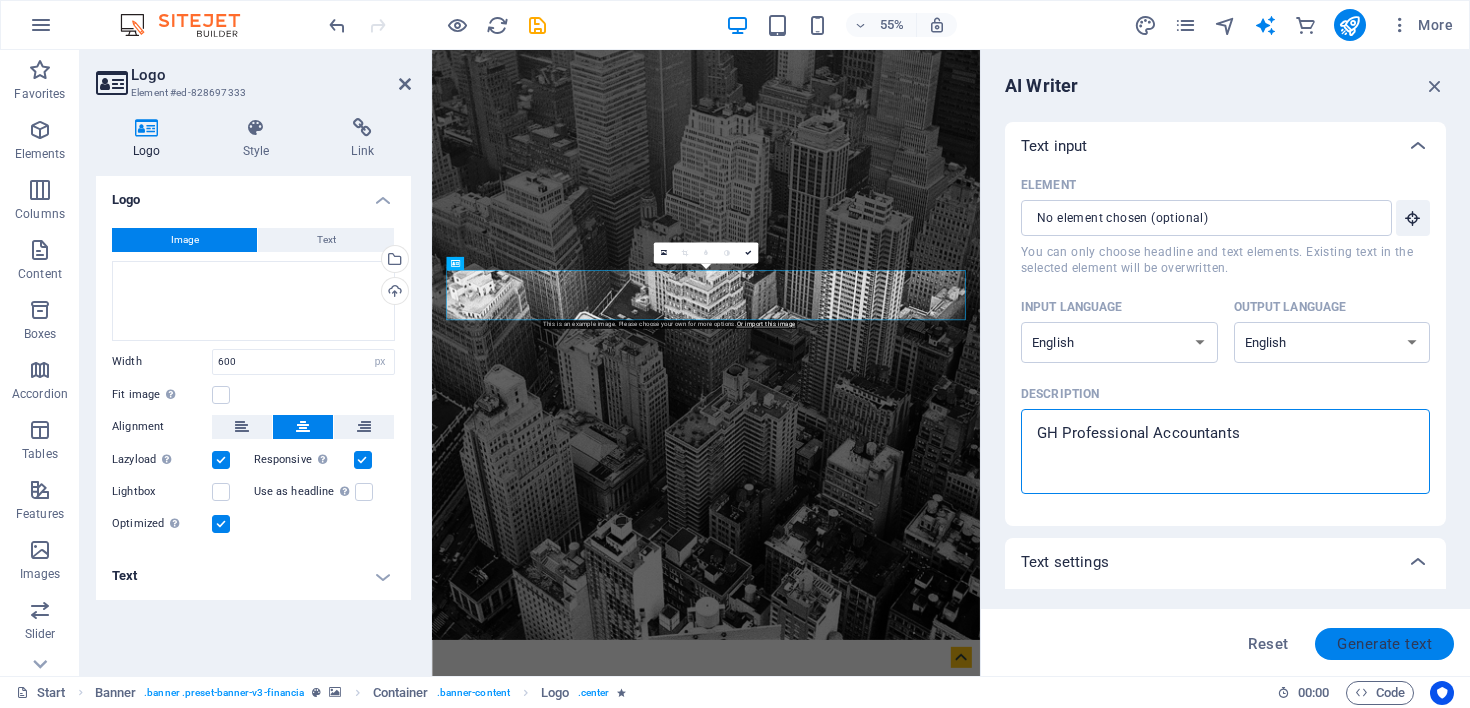 type on "GH Professional Accountants" 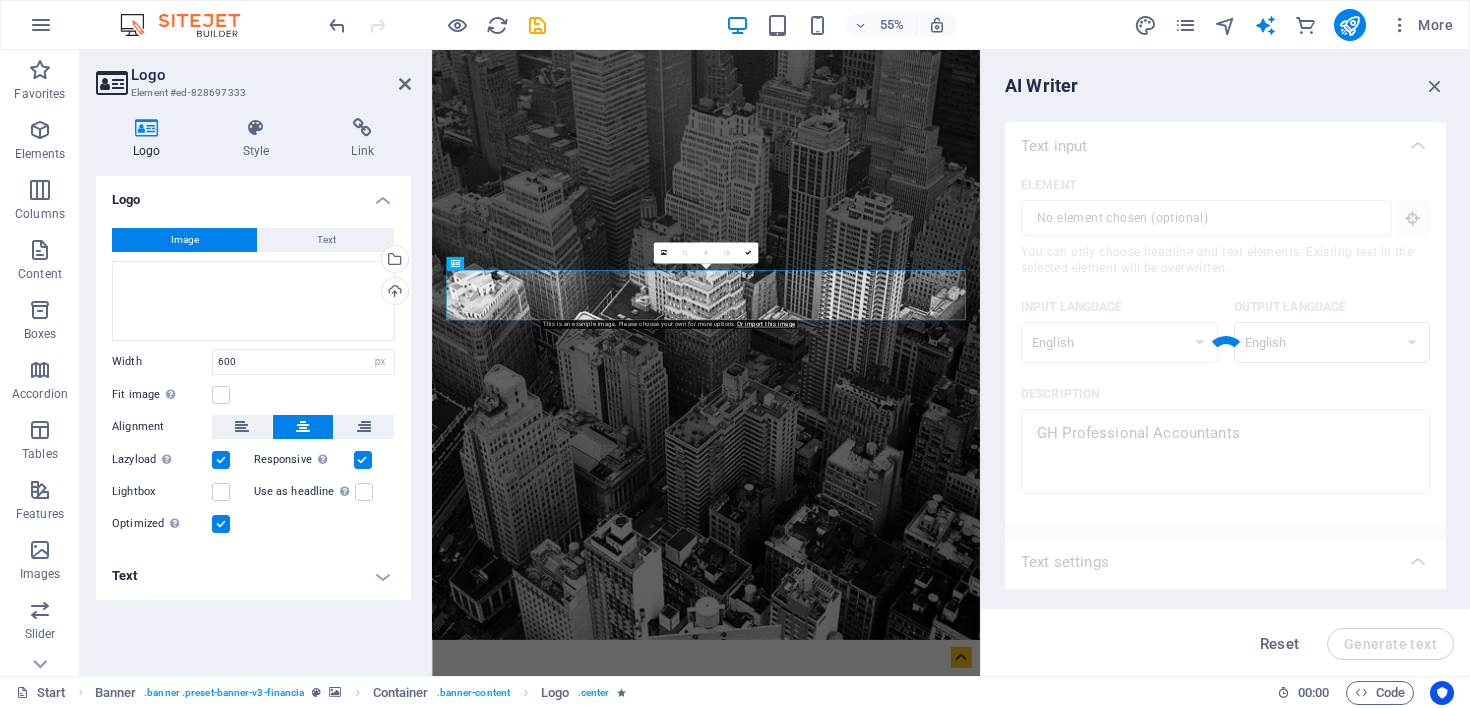 type on "x" 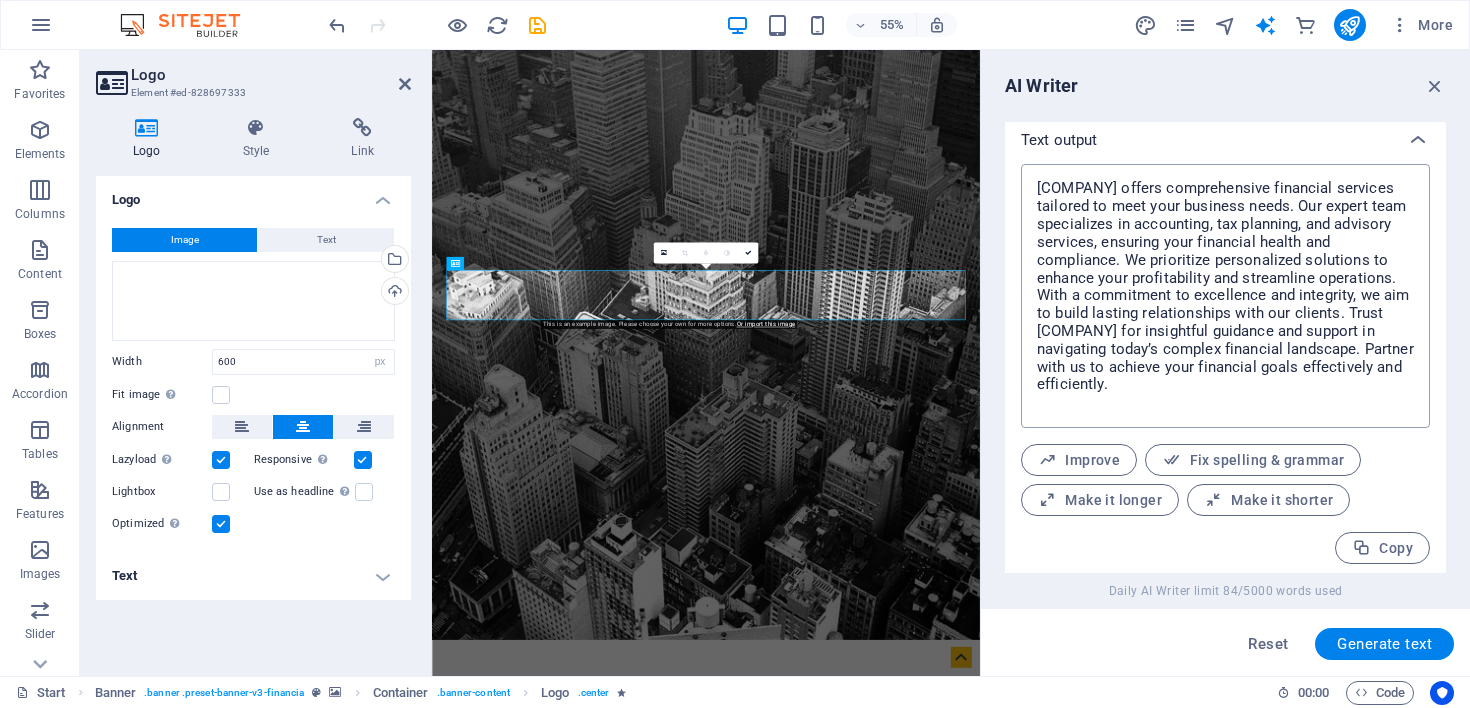 scroll, scrollTop: 766, scrollLeft: 0, axis: vertical 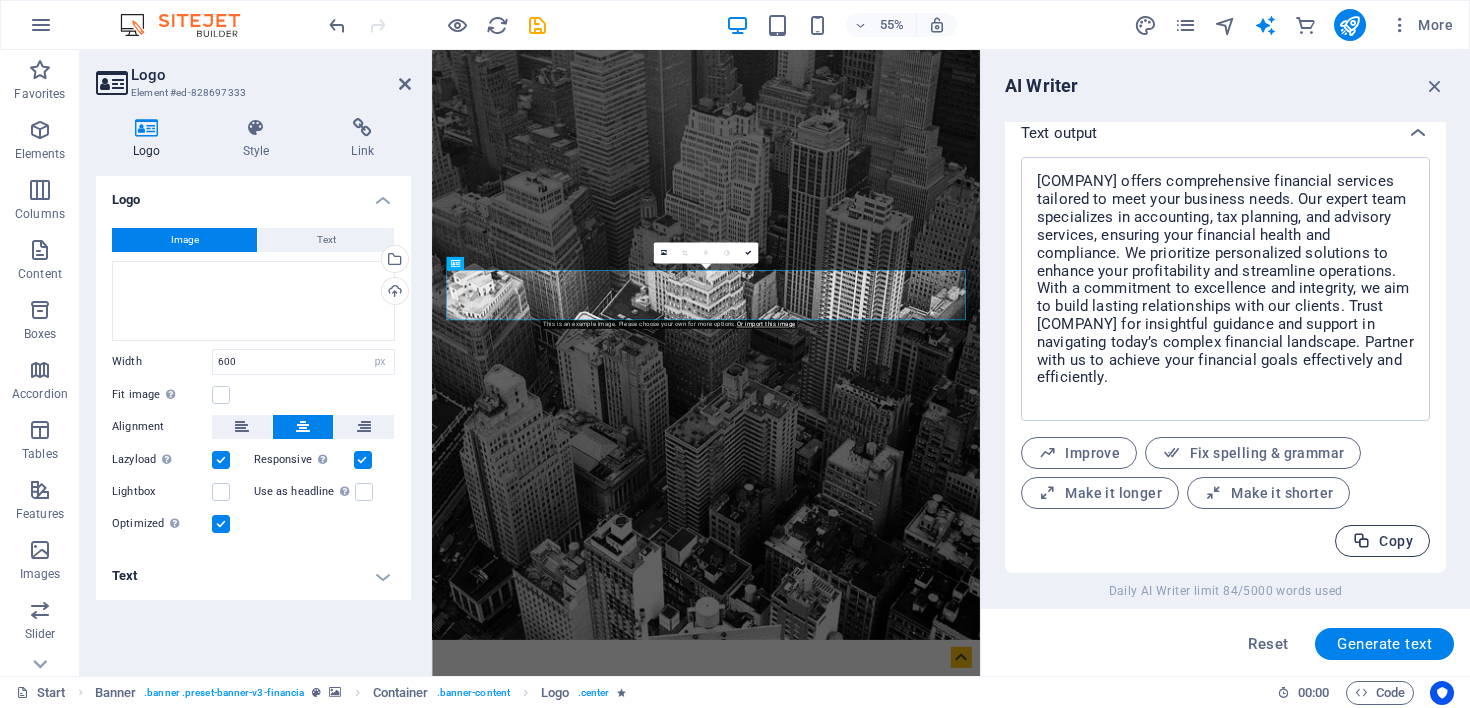 click on "Copy" at bounding box center (1382, 541) 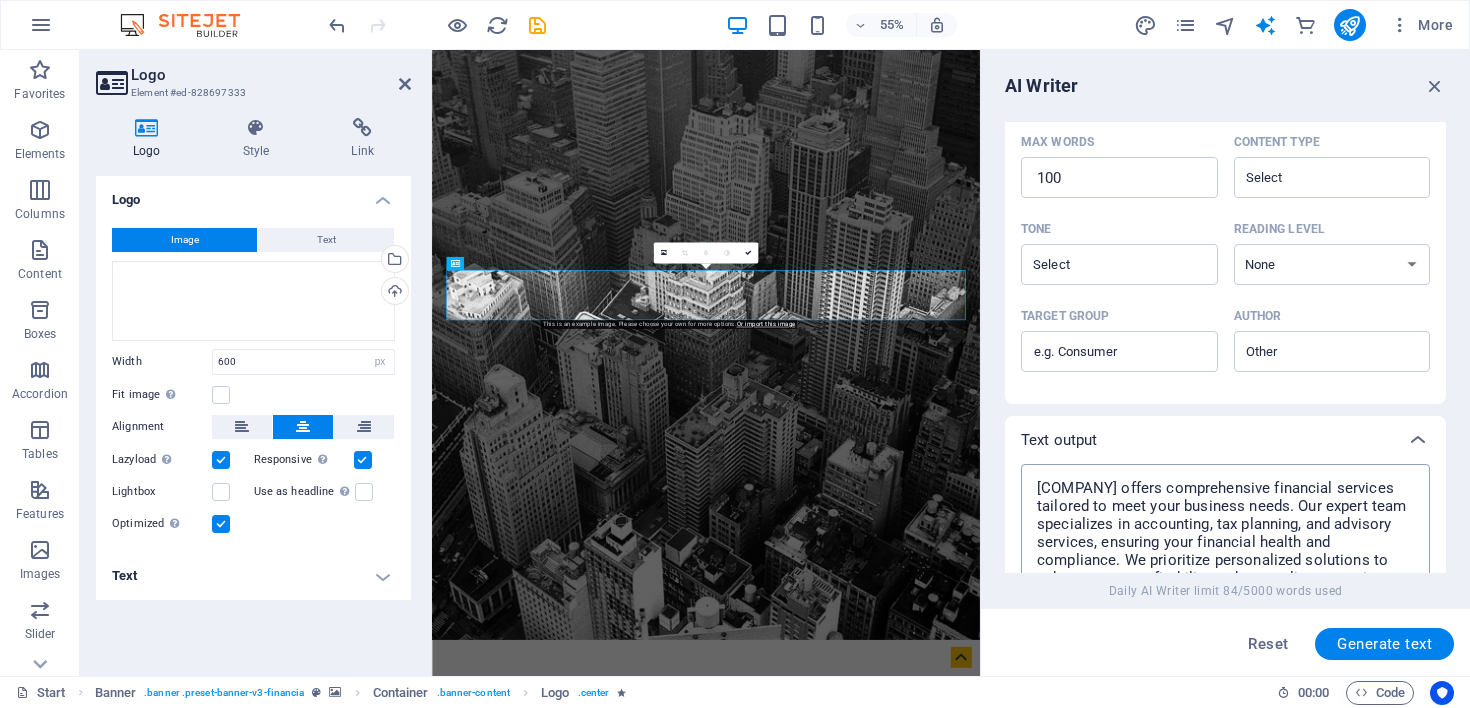 scroll, scrollTop: 551, scrollLeft: 0, axis: vertical 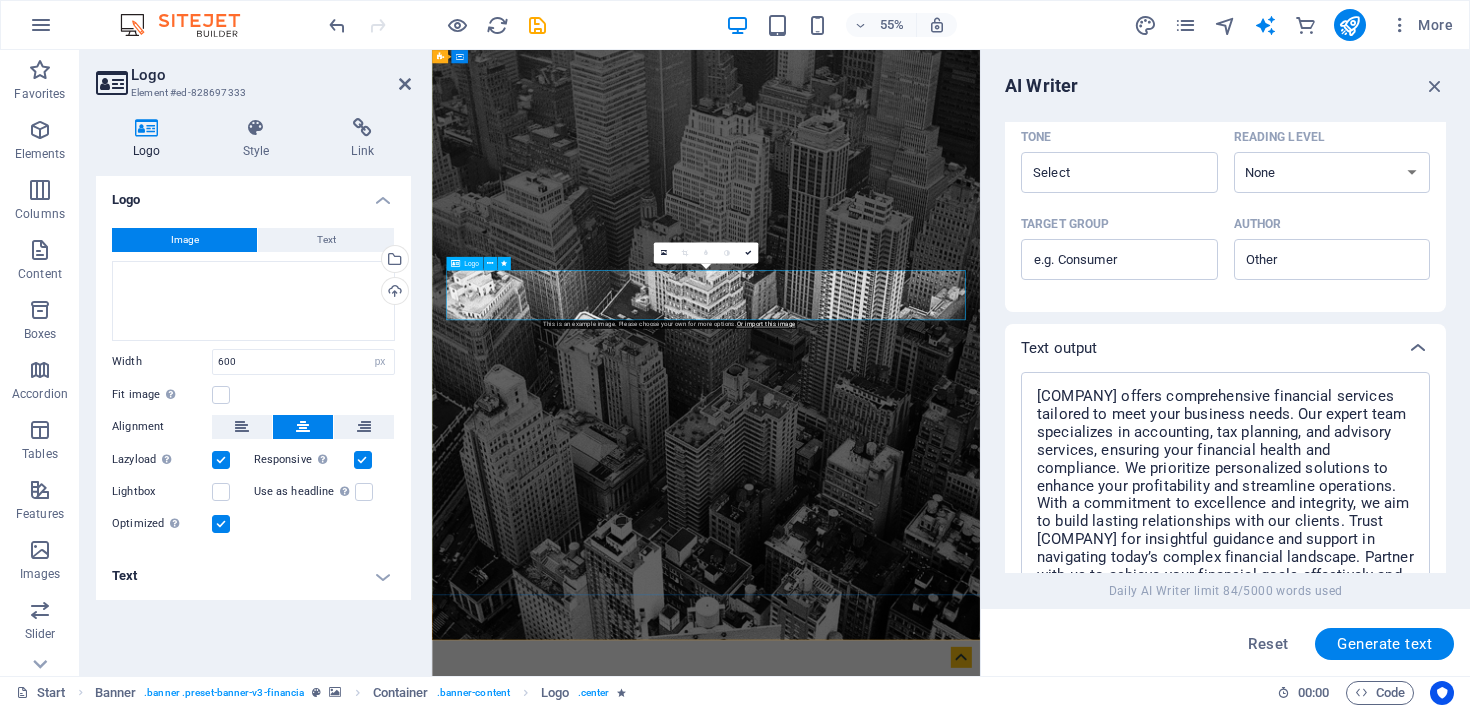 click at bounding box center [930, 1387] 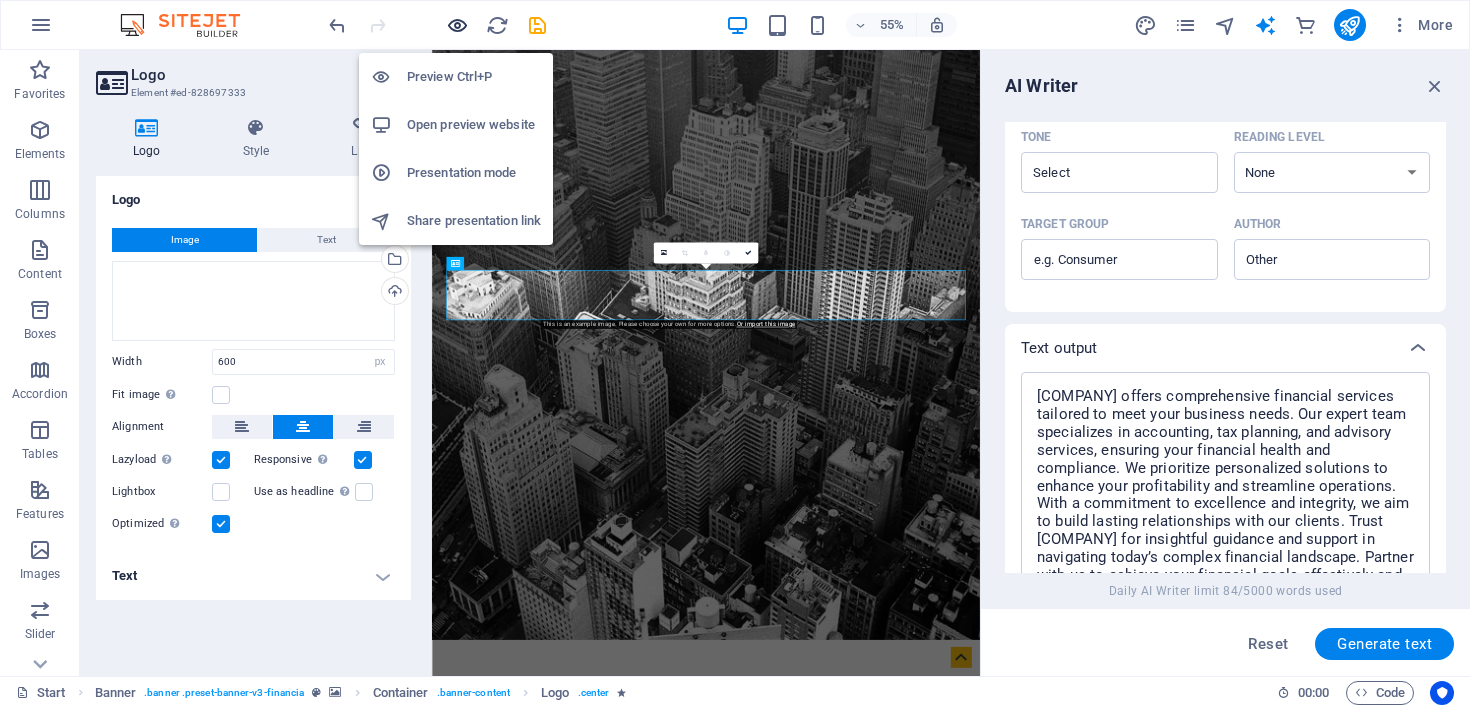 click at bounding box center [457, 25] 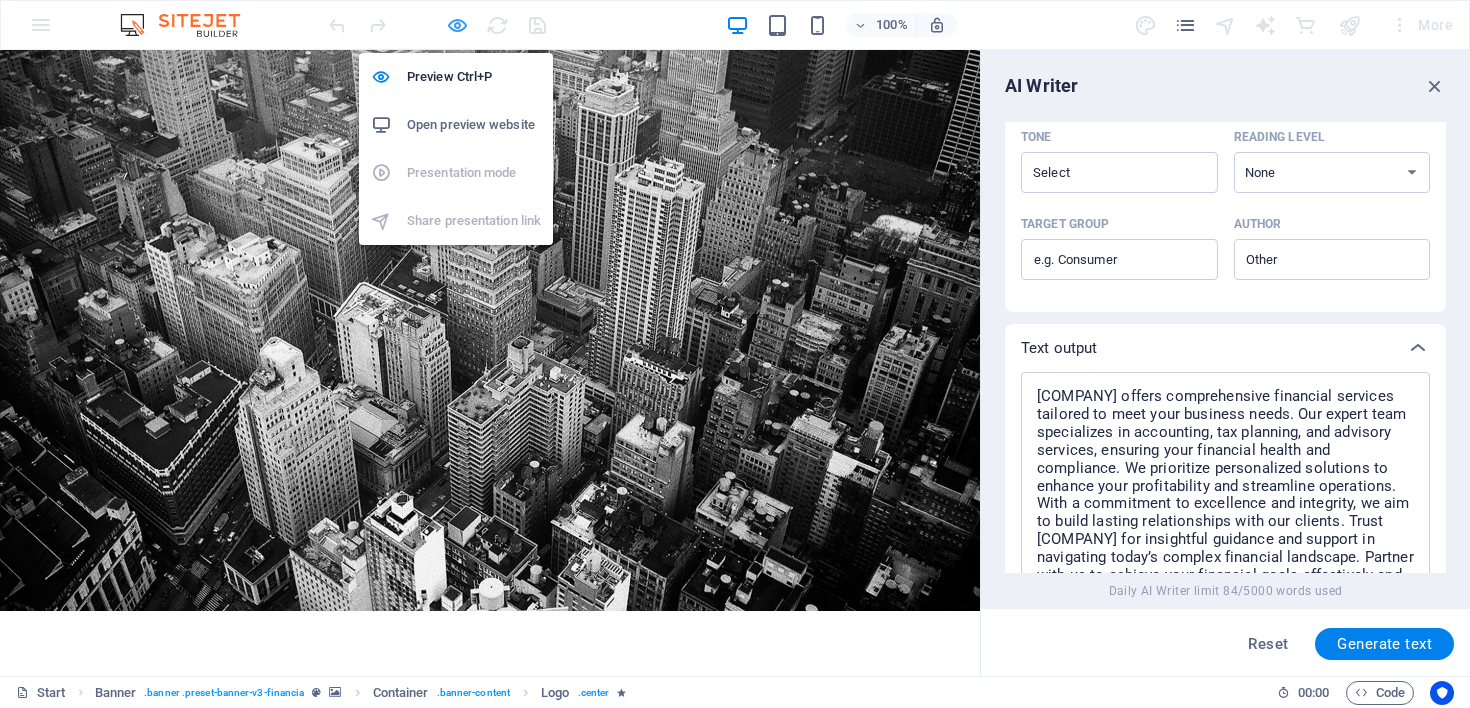 click at bounding box center (457, 25) 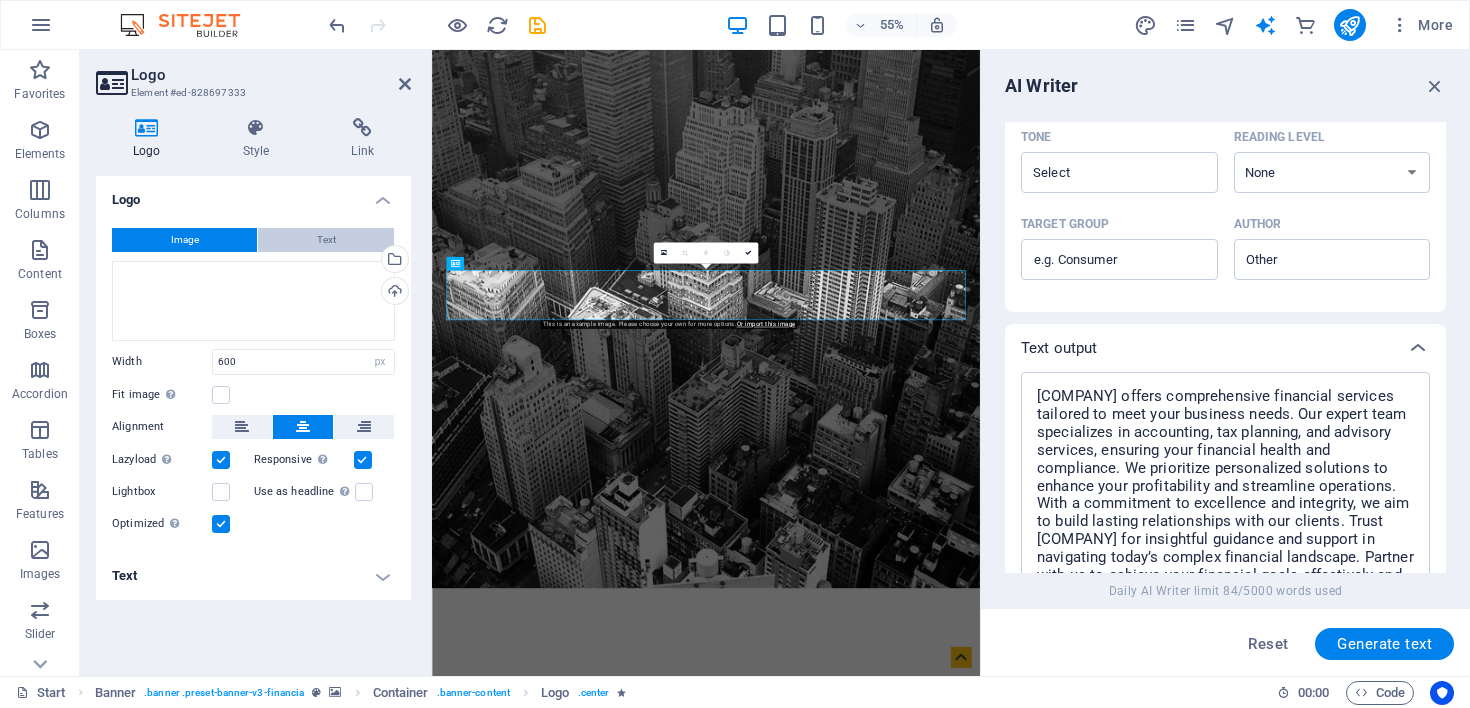 click on "Text" at bounding box center [326, 240] 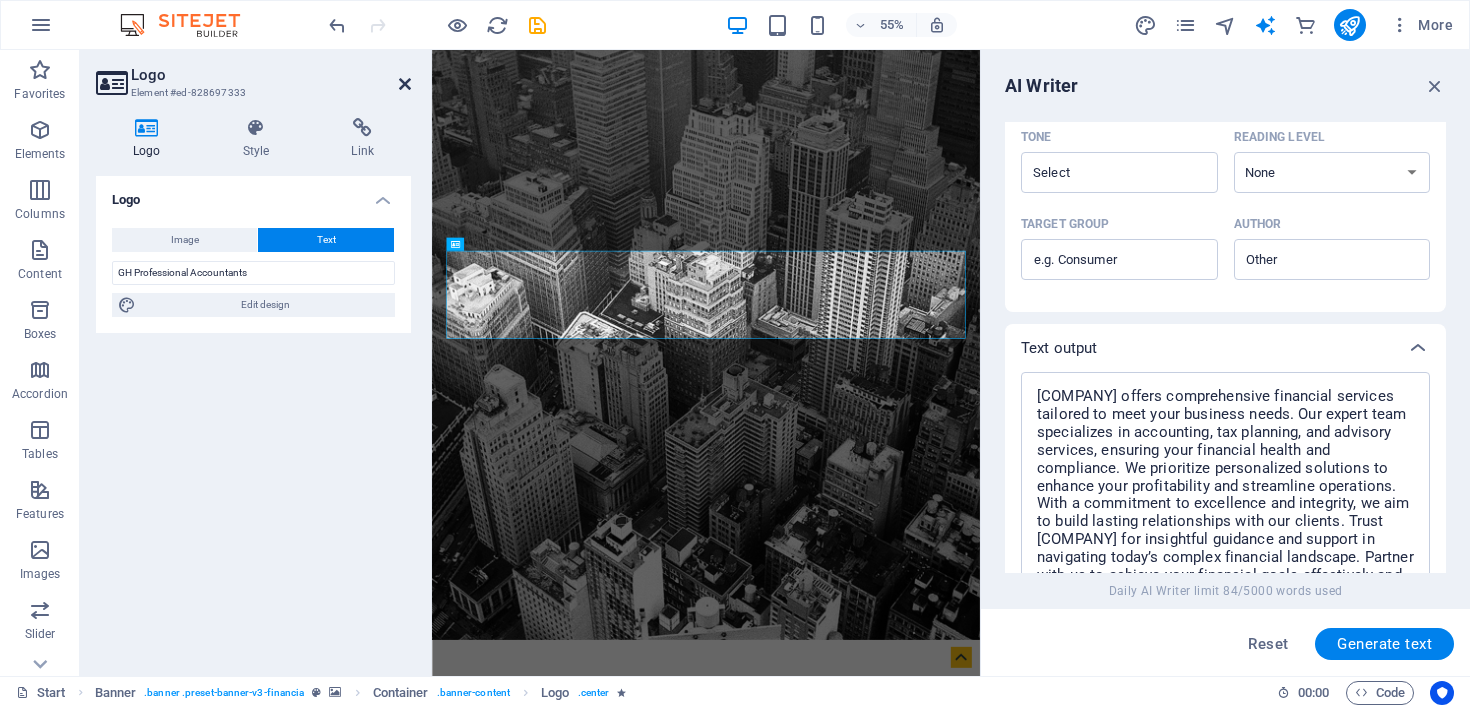 click at bounding box center (405, 84) 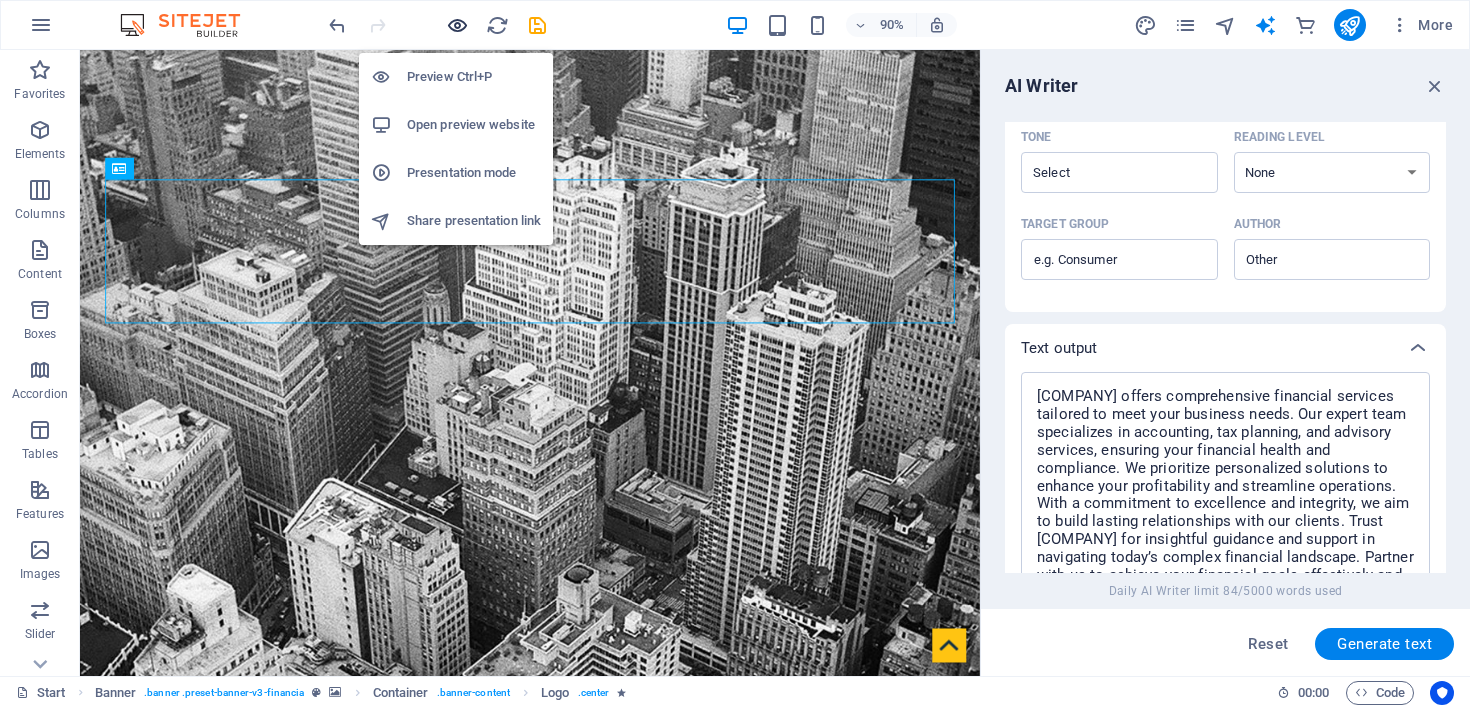click at bounding box center (457, 25) 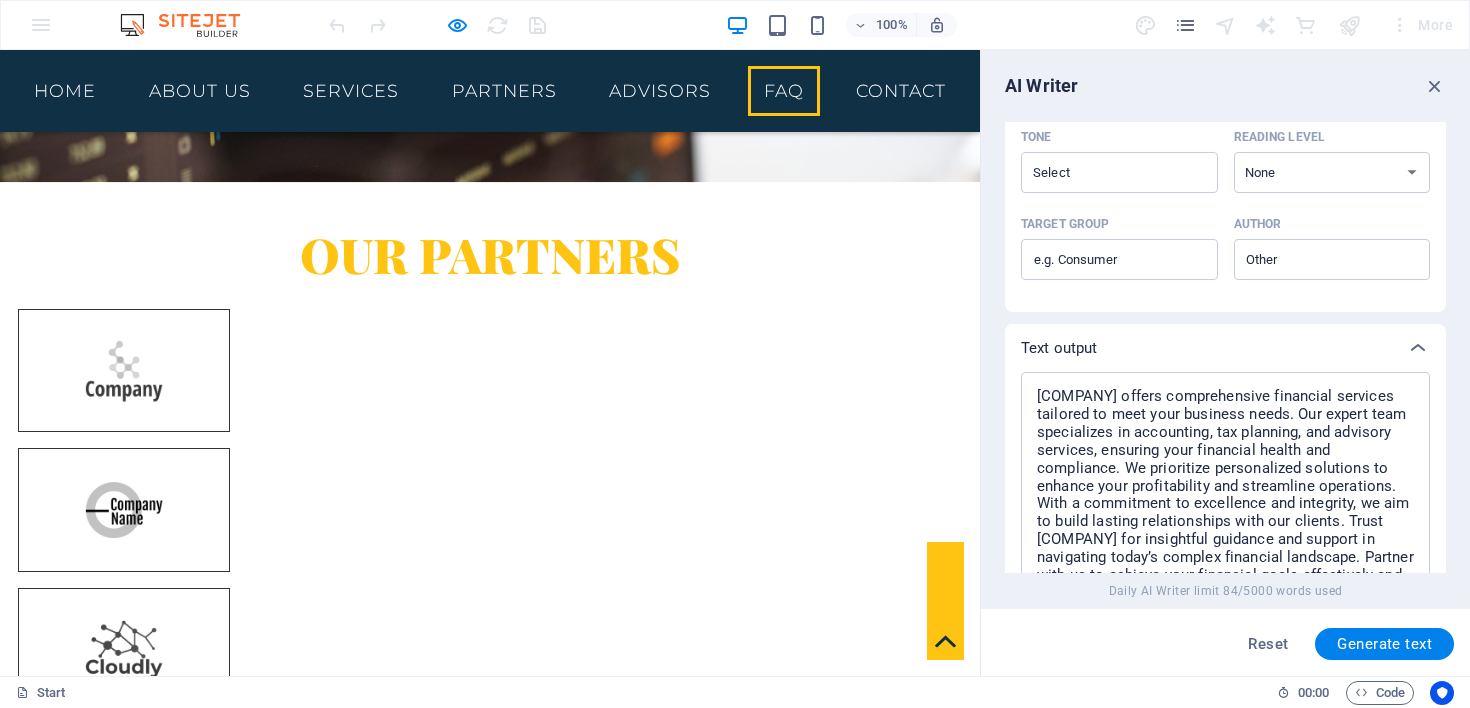 scroll, scrollTop: 5898, scrollLeft: 0, axis: vertical 